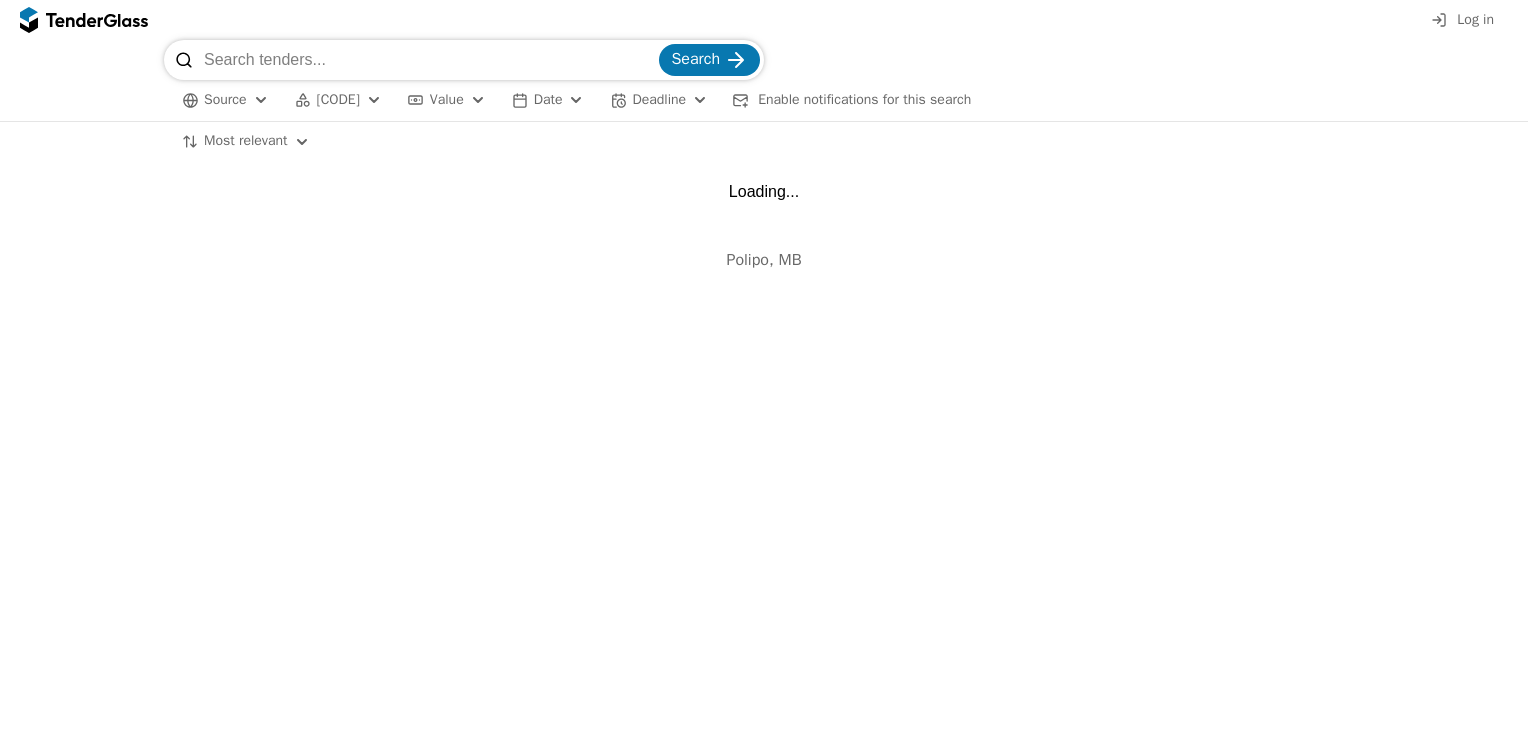 scroll, scrollTop: 0, scrollLeft: 0, axis: both 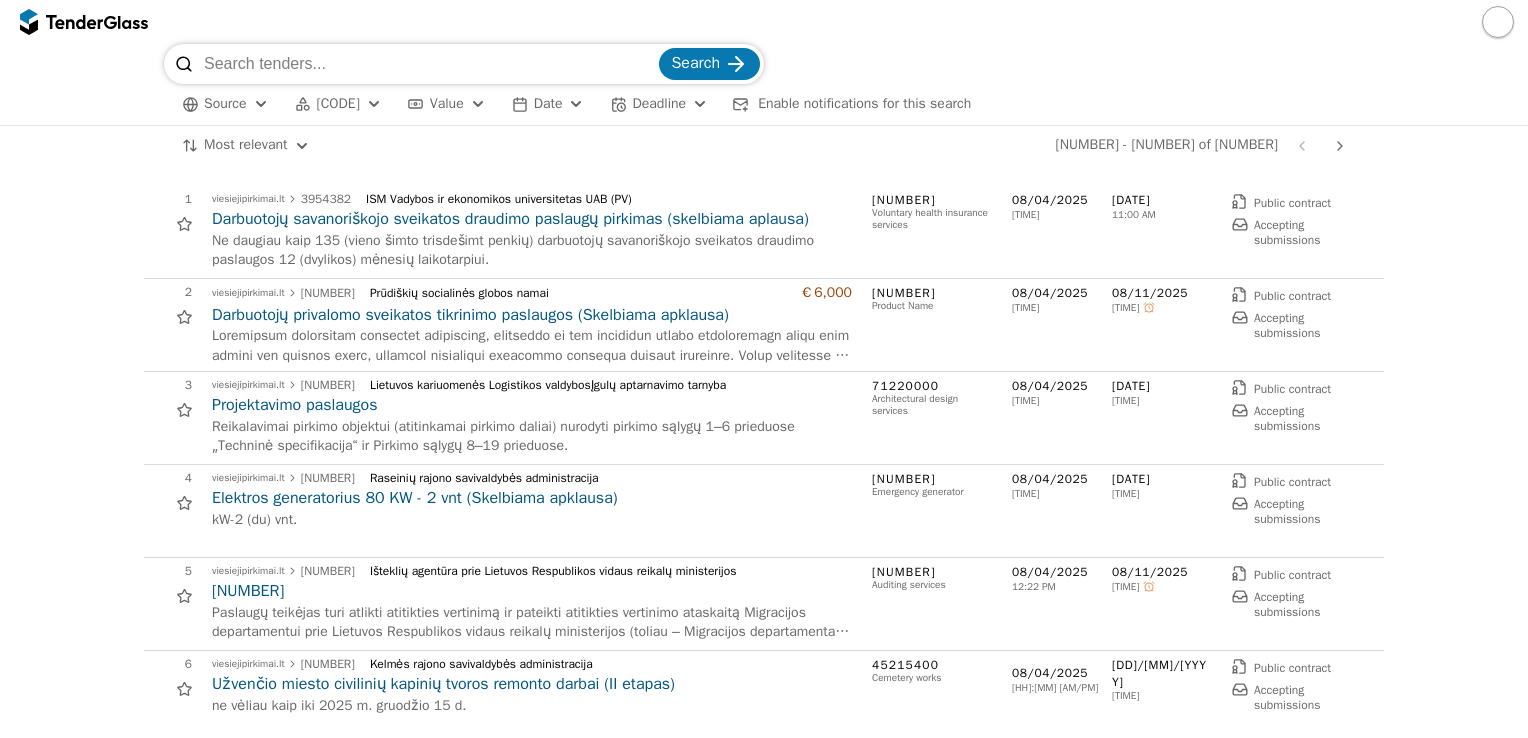 click at bounding box center (429, 64) 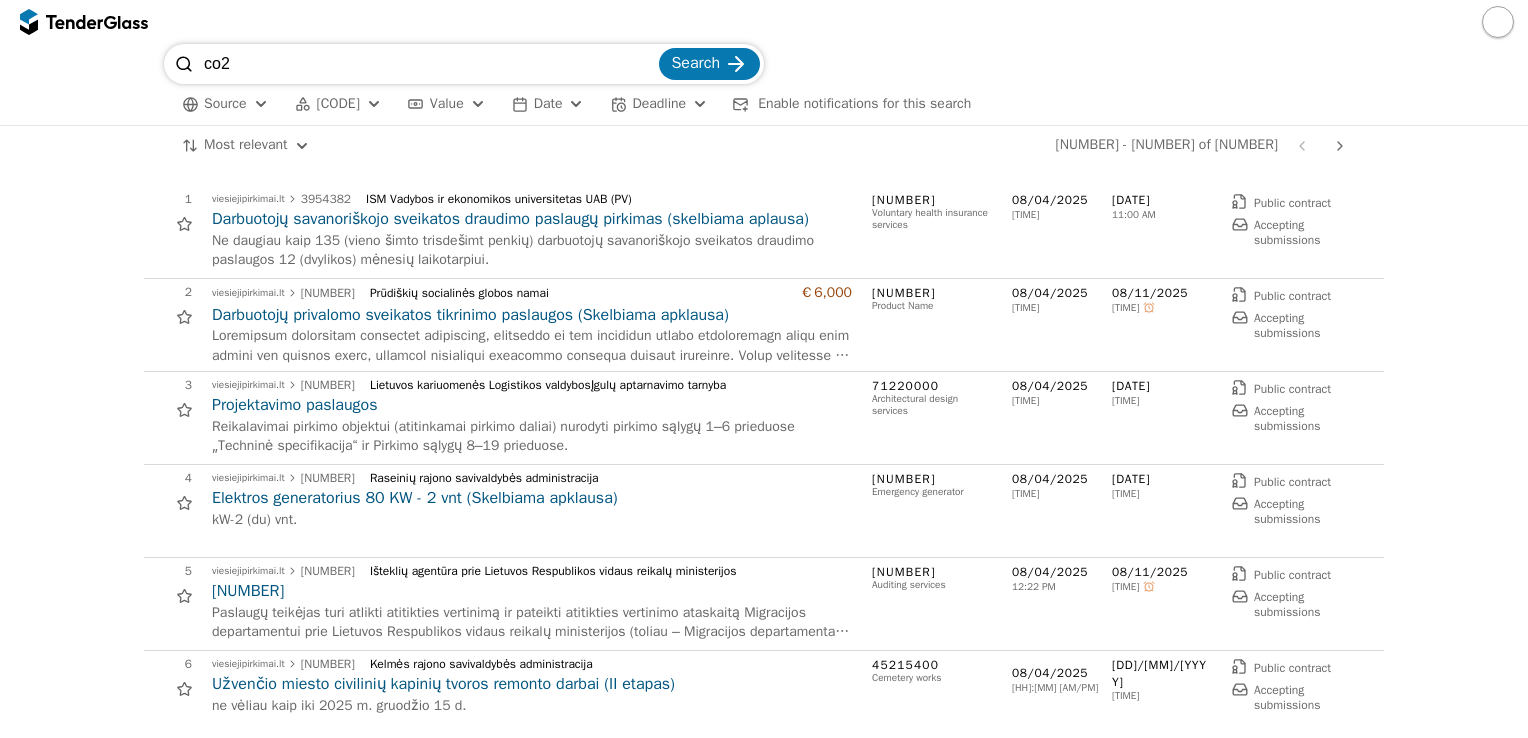 type on "co2" 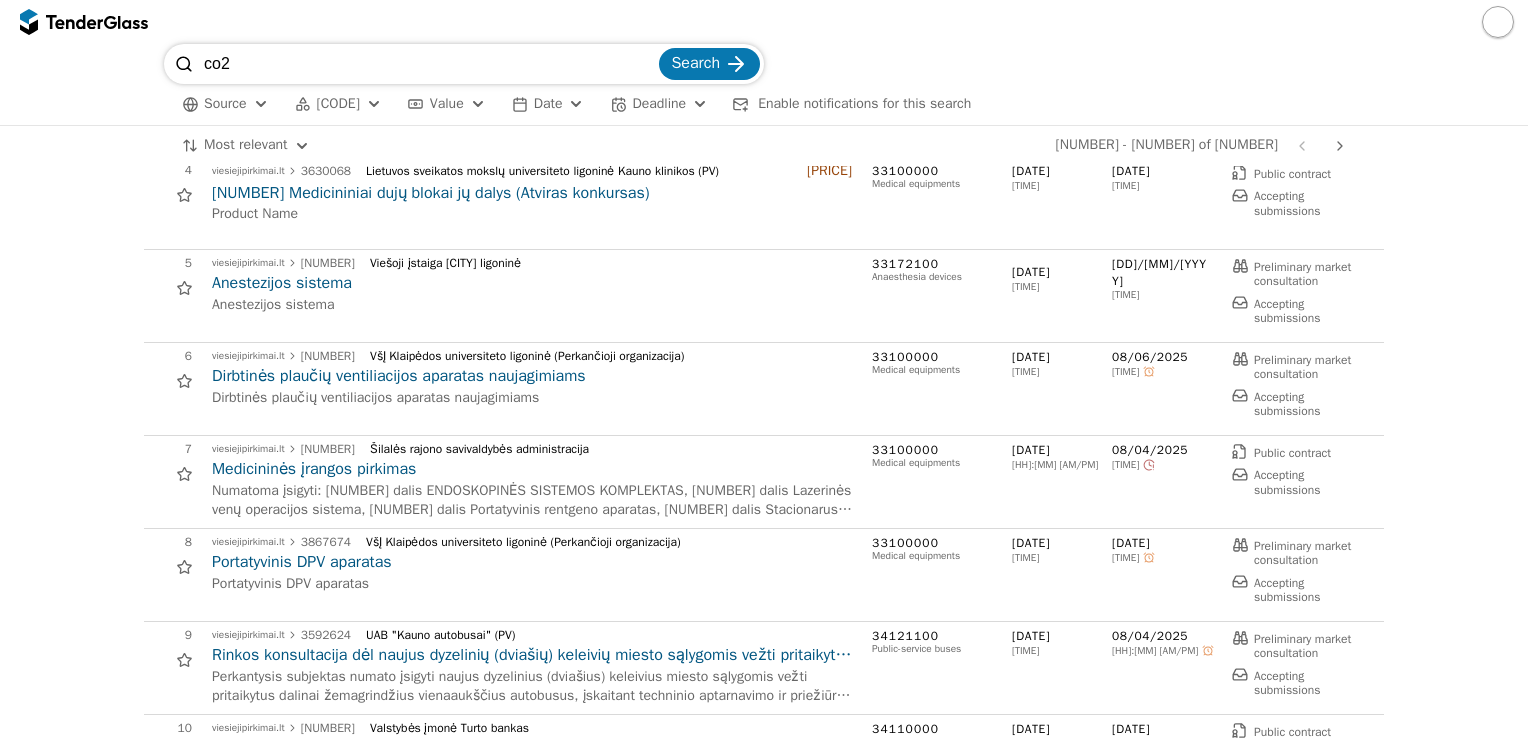 scroll, scrollTop: 0, scrollLeft: 0, axis: both 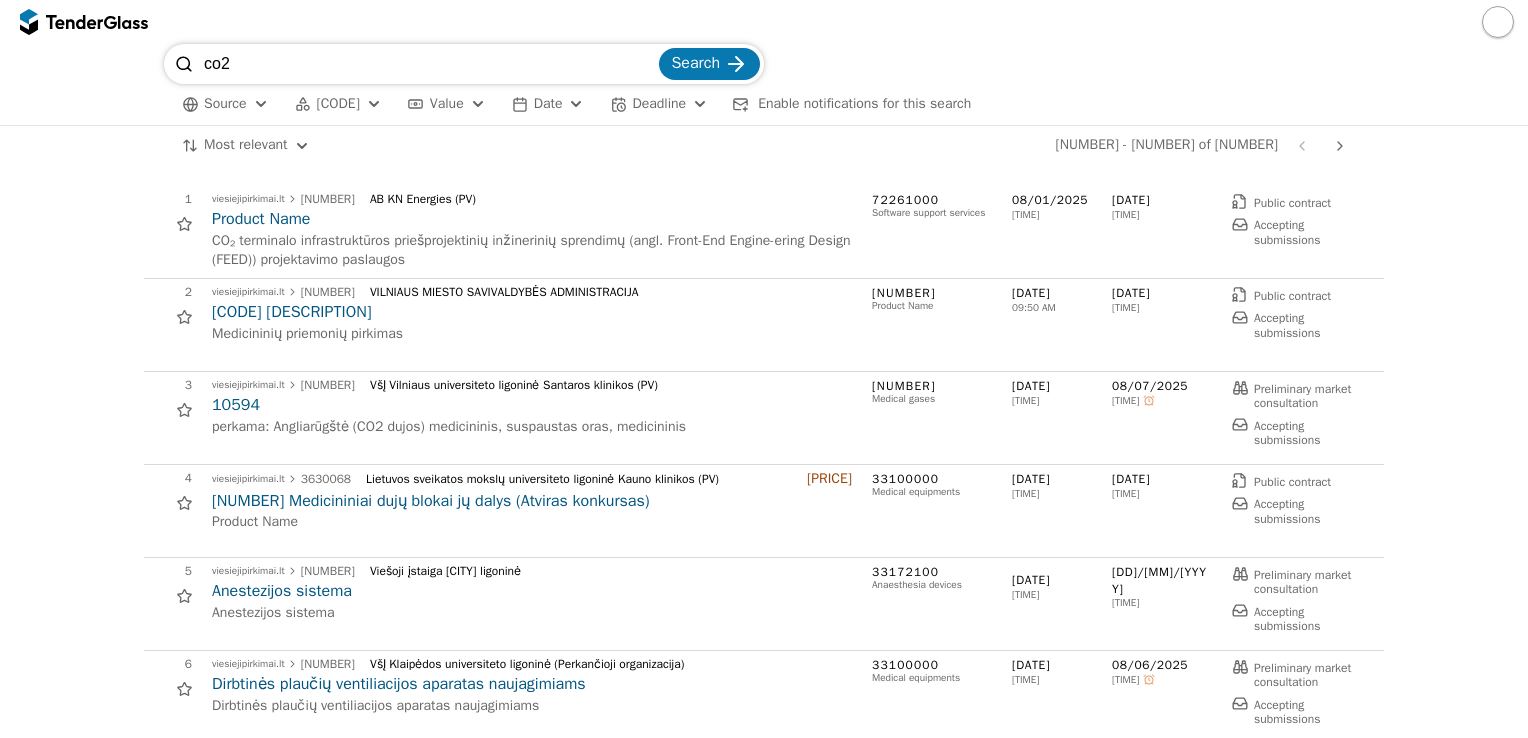 click on "co2" at bounding box center (429, 64) 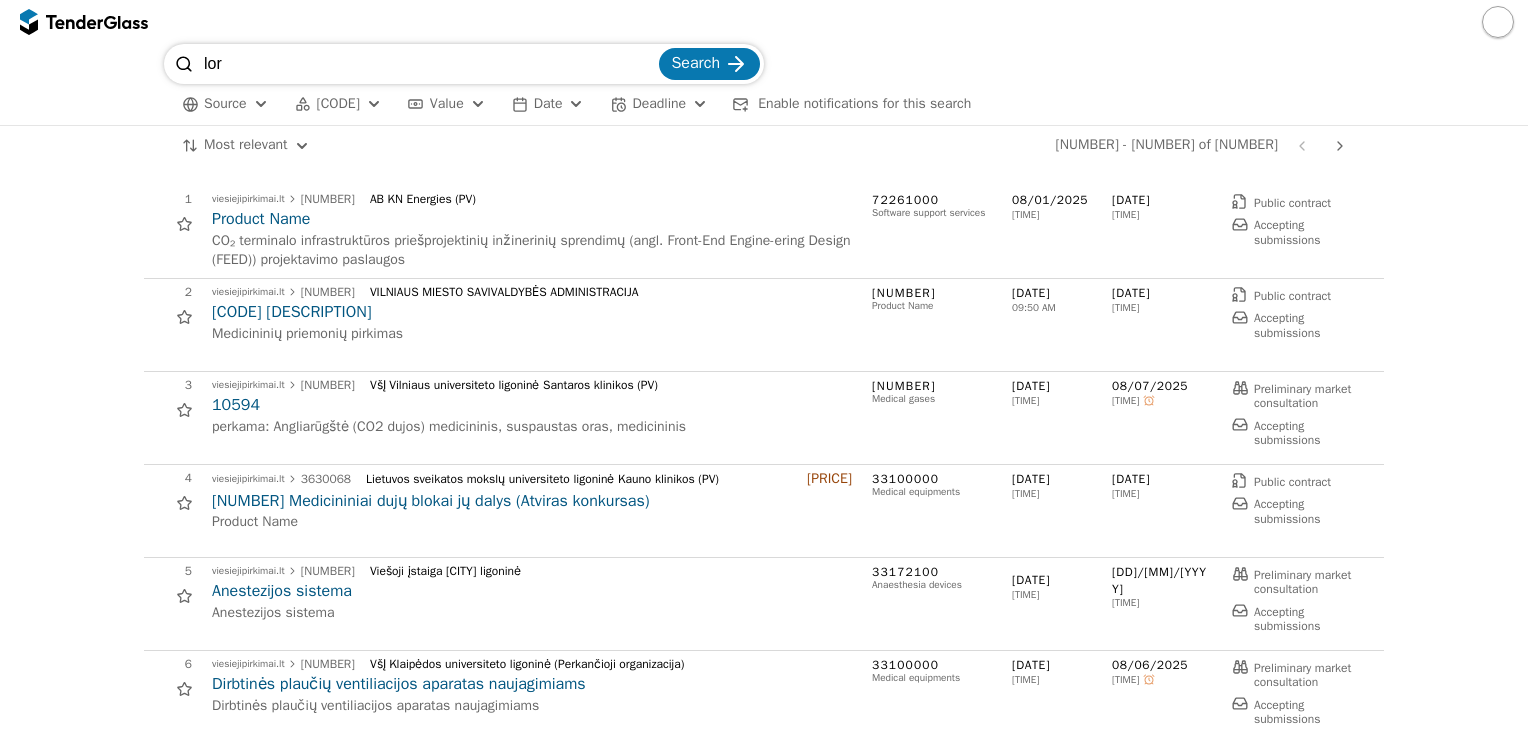 type on "lor" 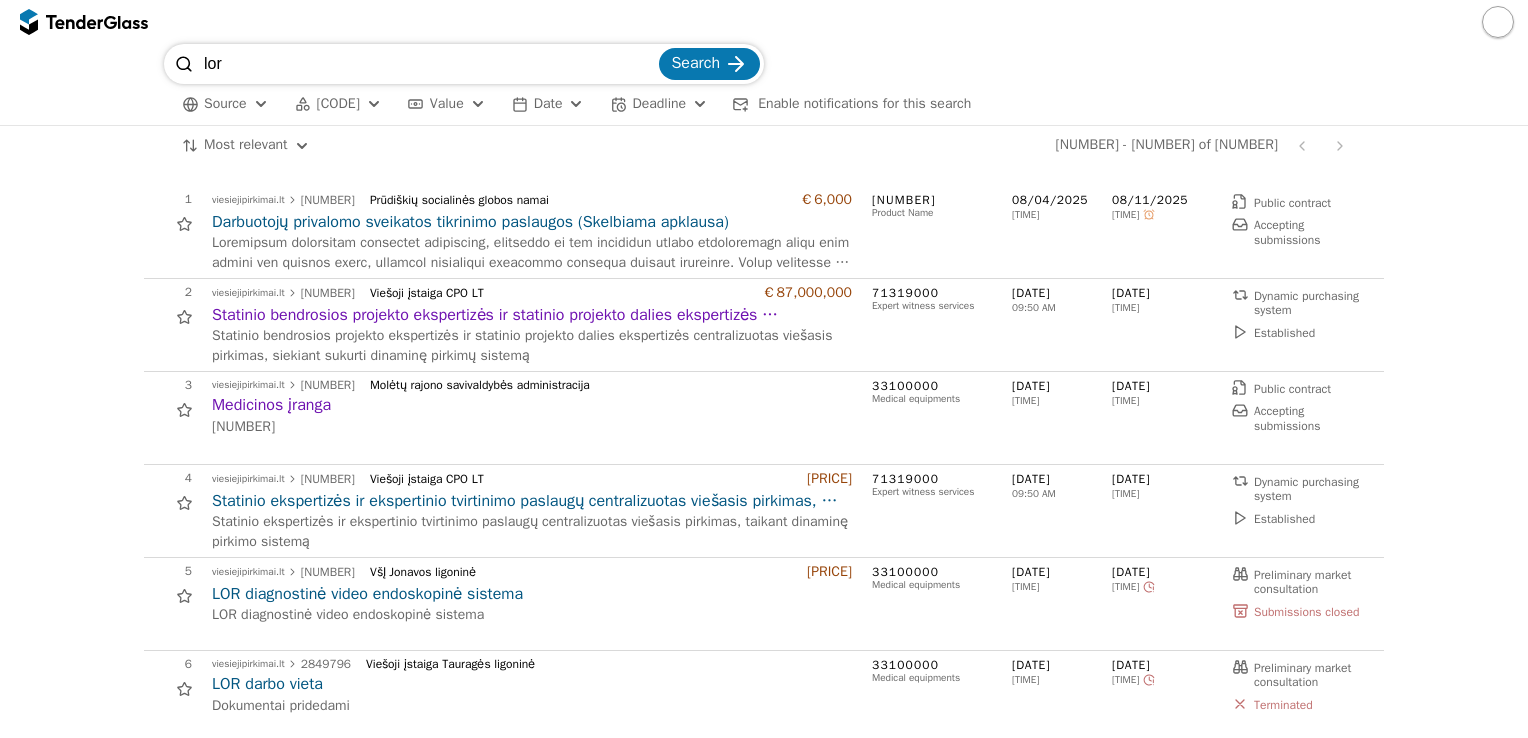 click on "lor" at bounding box center (429, 64) 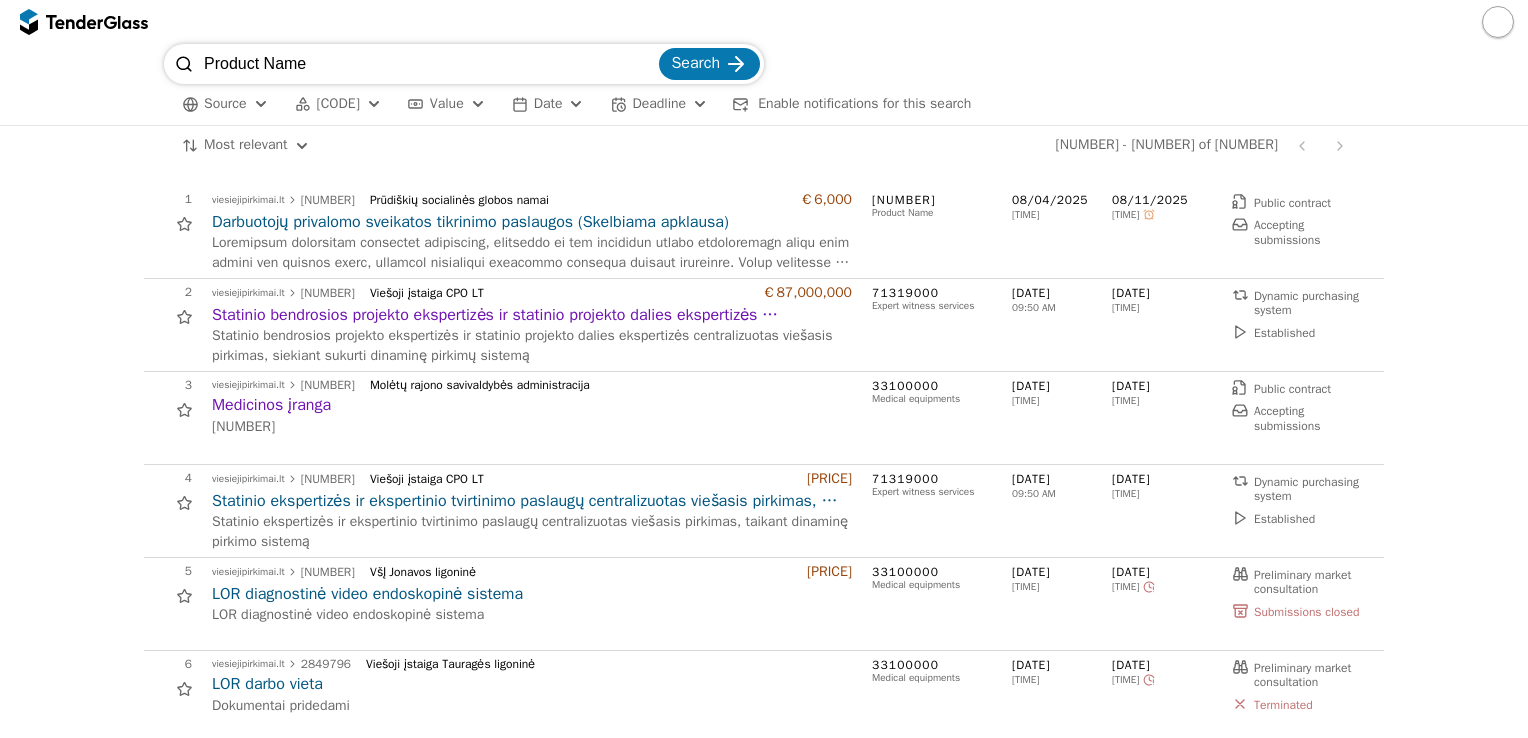 type on "Product Name" 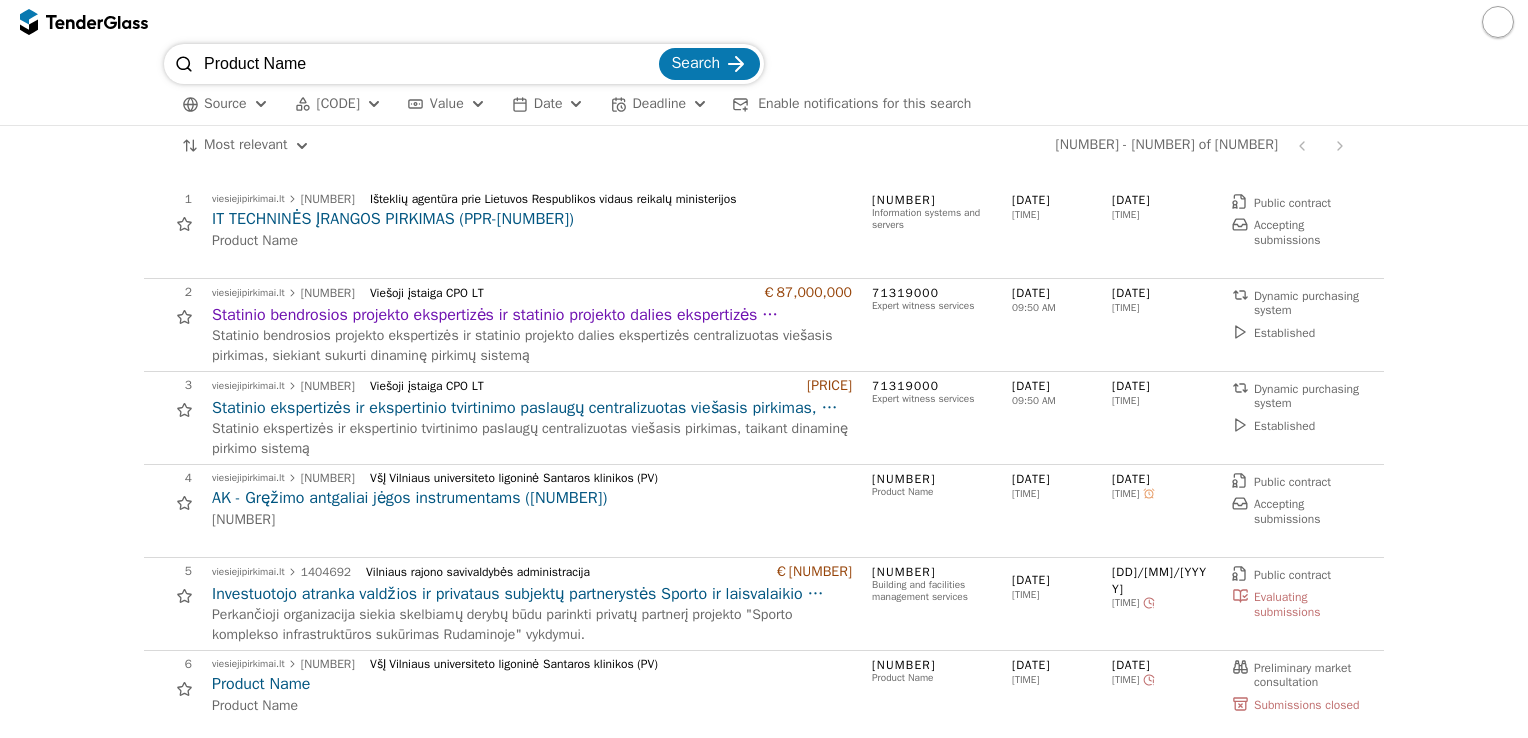 drag, startPoint x: 330, startPoint y: 69, endPoint x: 157, endPoint y: 46, distance: 174.5222 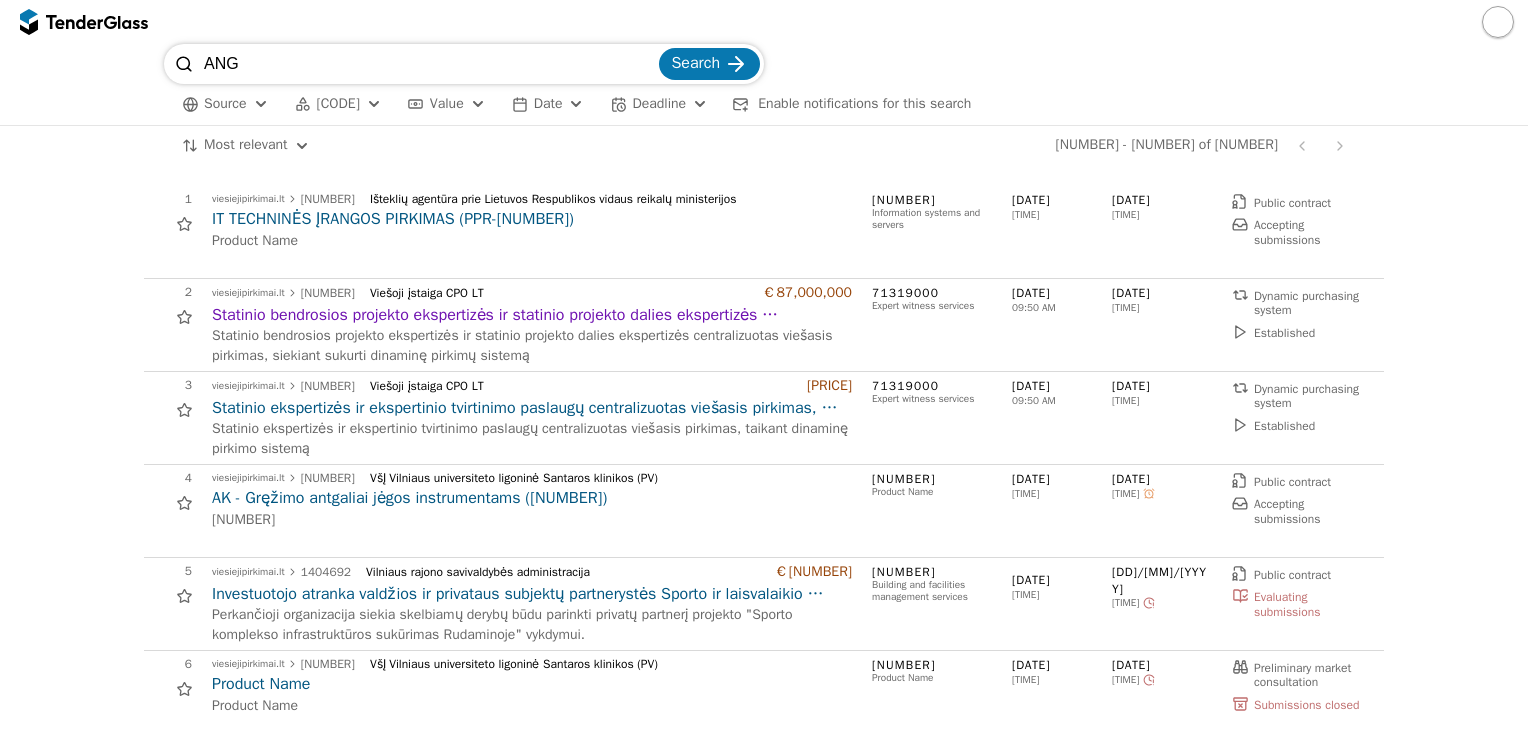 type on "ANG" 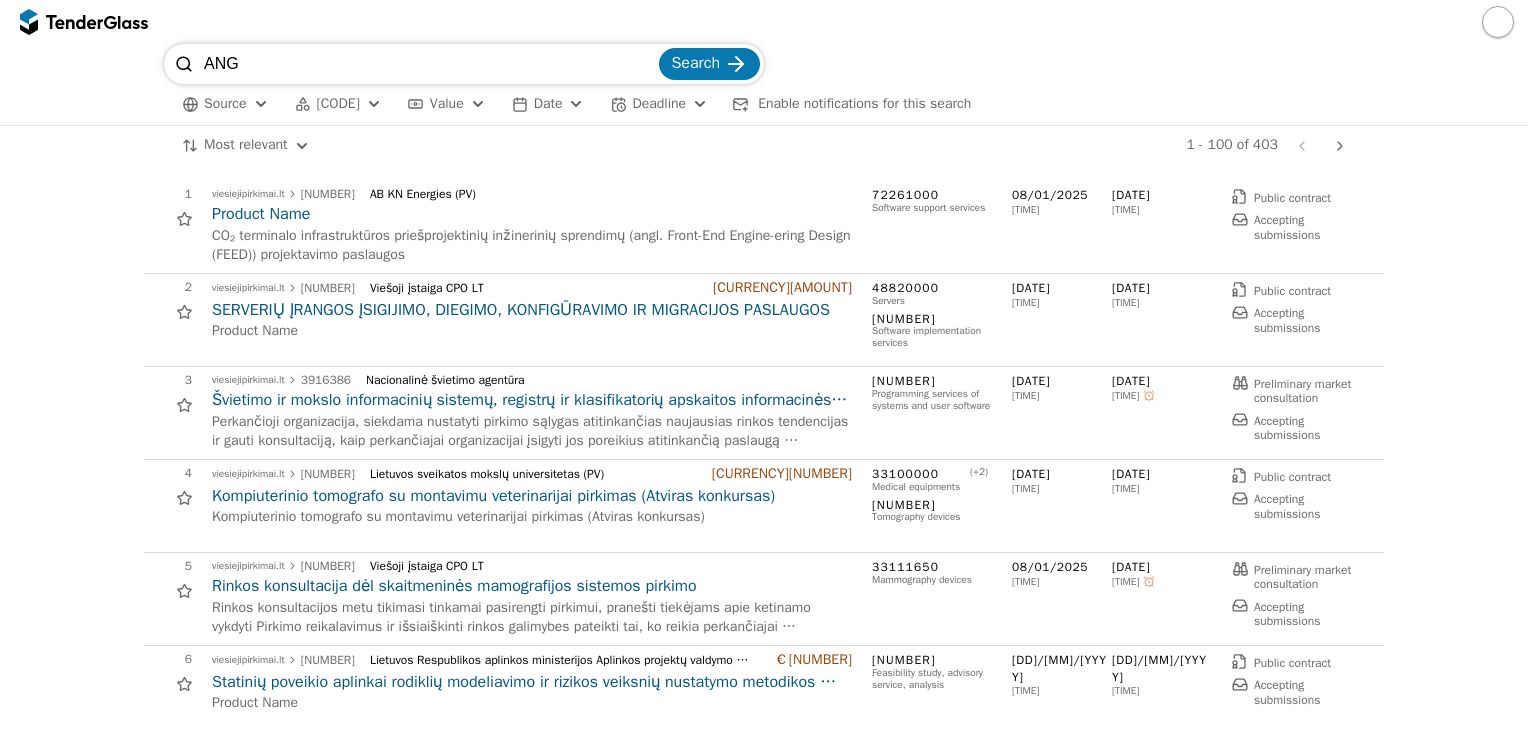 scroll, scrollTop: 0, scrollLeft: 0, axis: both 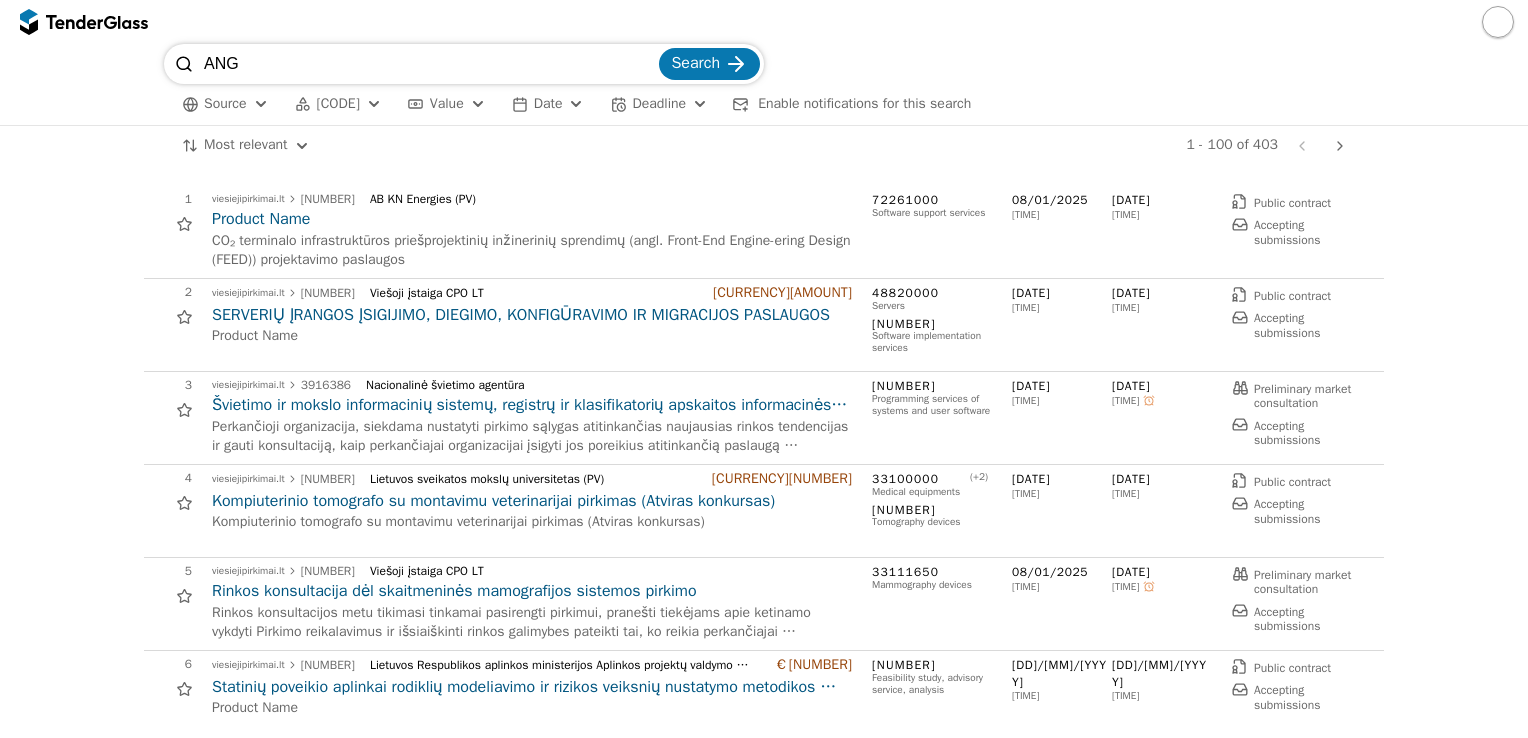 click at bounding box center (478, 104) 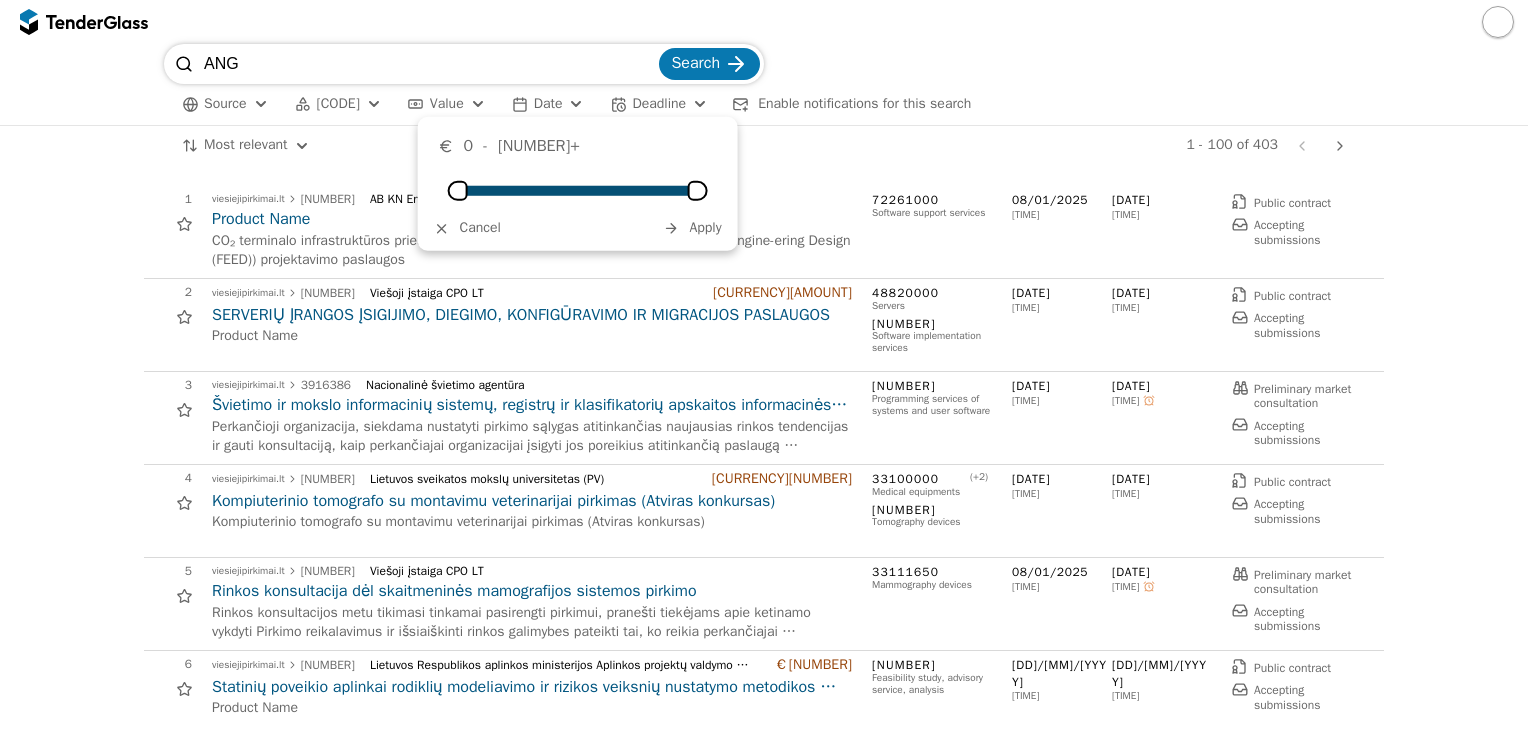 click at bounding box center [478, 104] 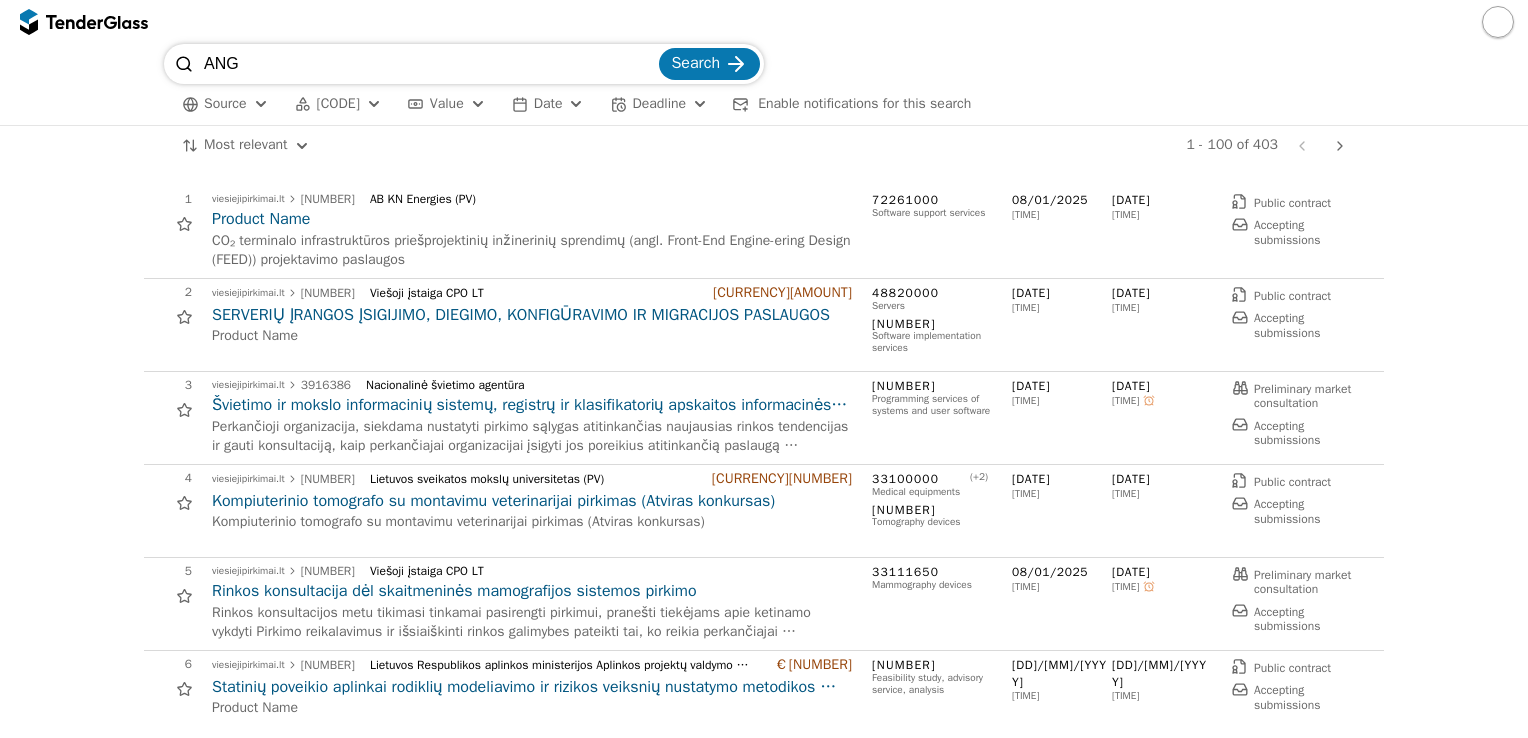 click at bounding box center [374, 104] 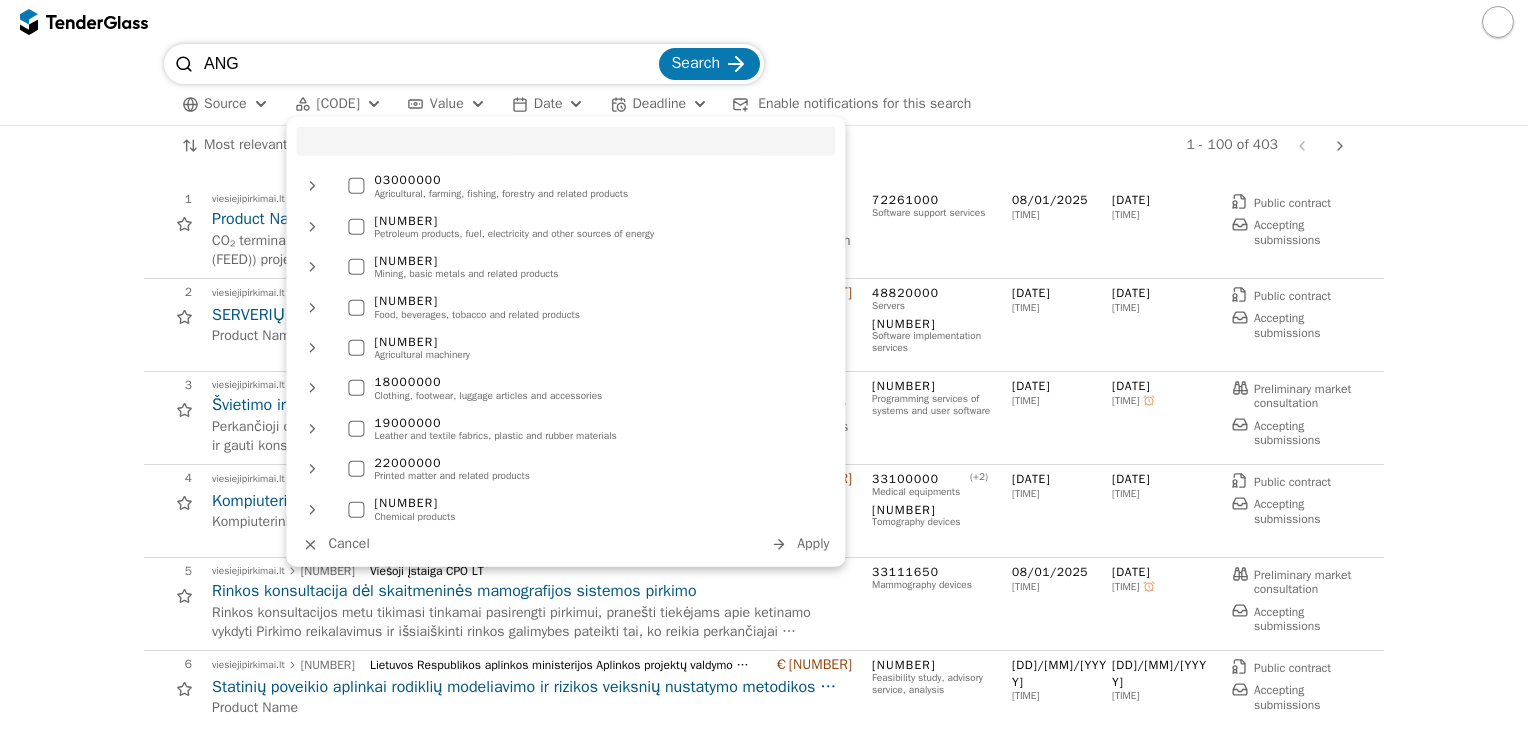 click at bounding box center [374, 104] 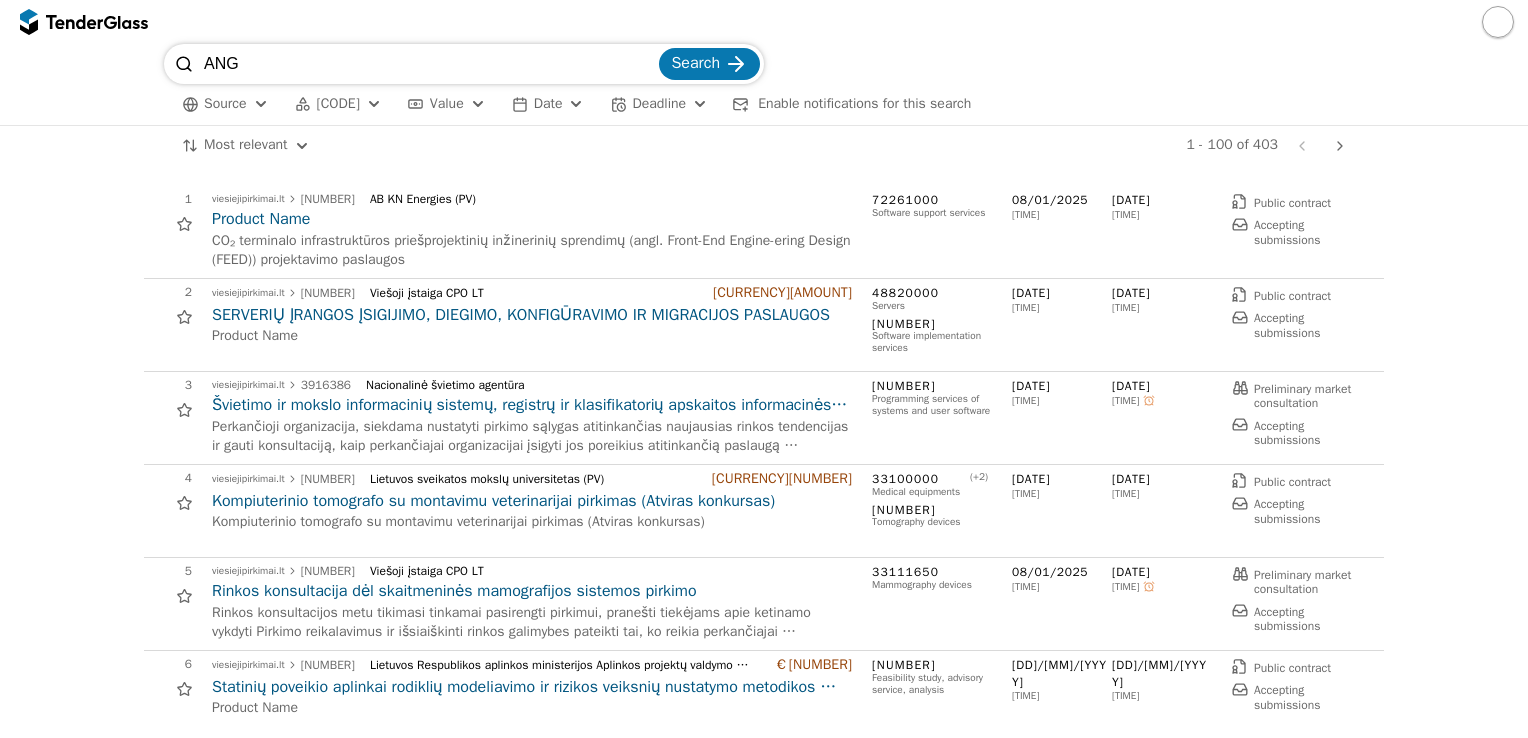 click on "Source" at bounding box center (225, 104) 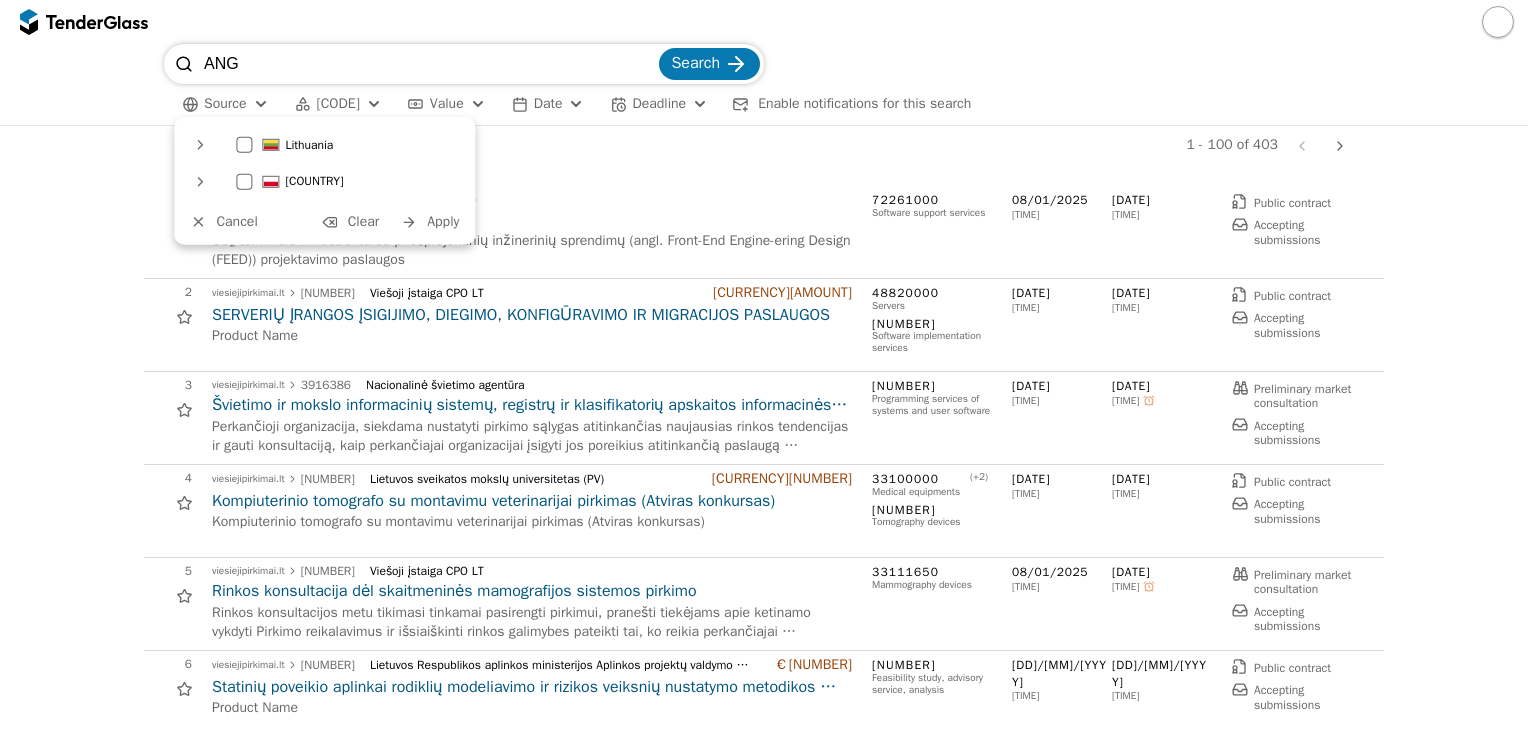 click on "Product Name" at bounding box center (764, 146) 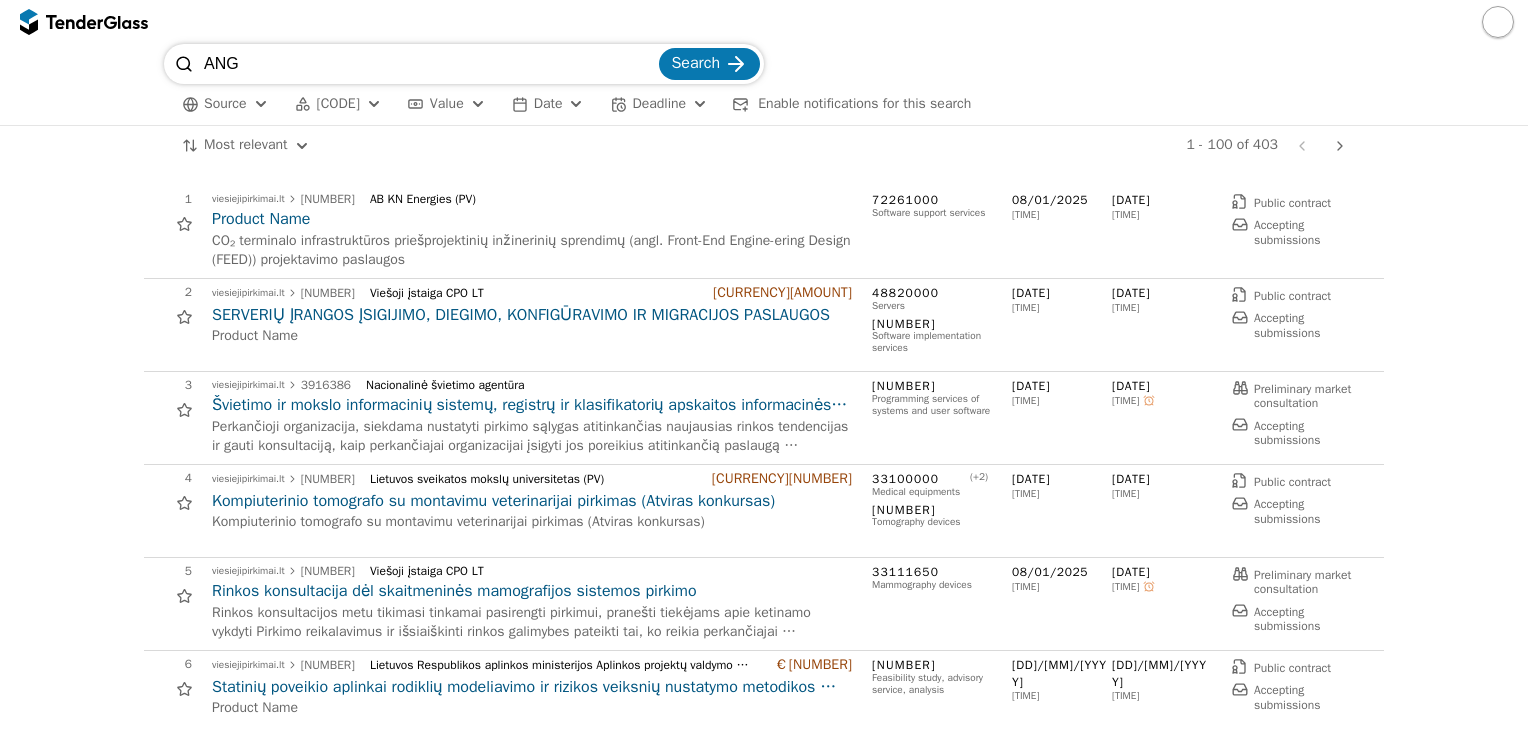 click at bounding box center (700, 104) 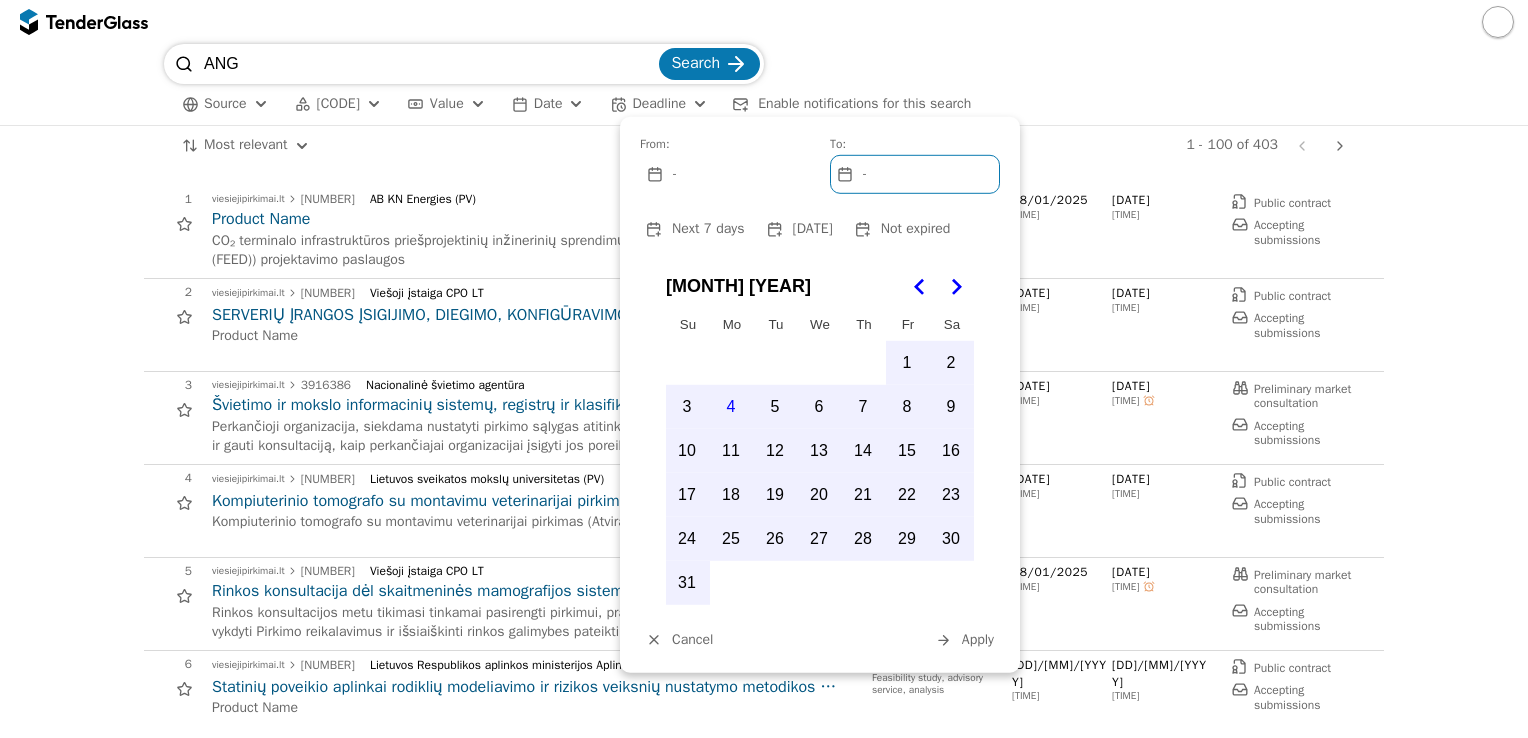 click at bounding box center [700, 104] 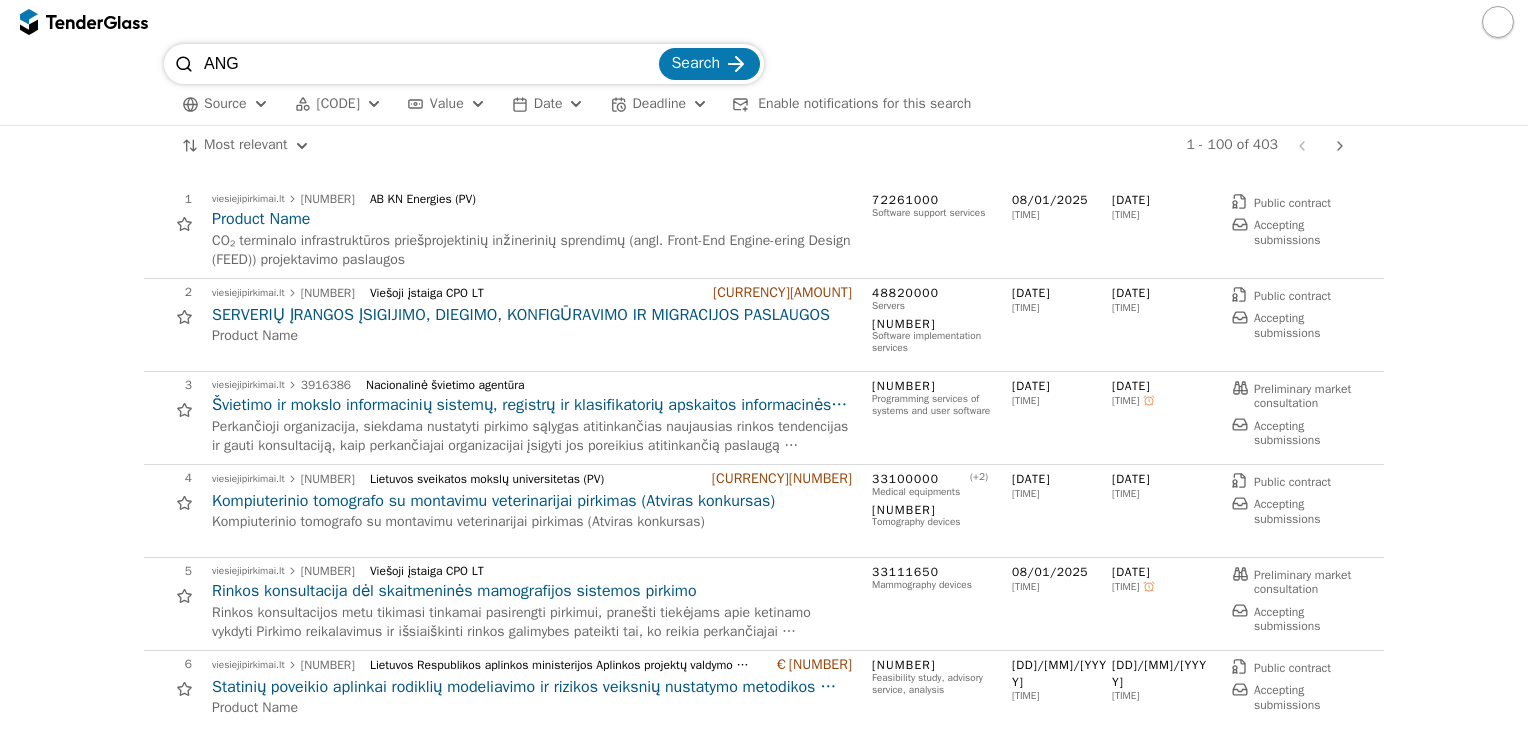 click on "Date" at bounding box center (548, 104) 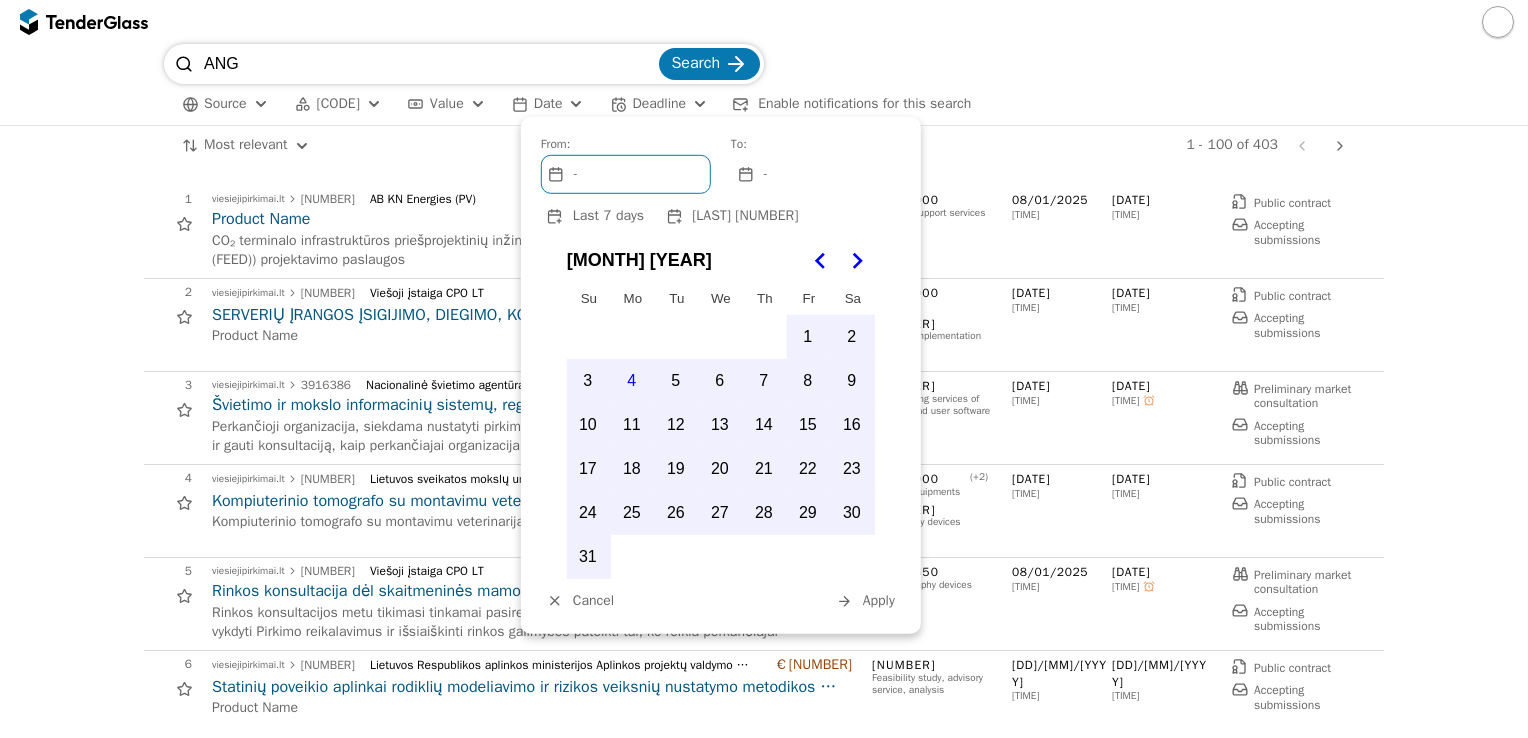 click on "Date" at bounding box center [548, 104] 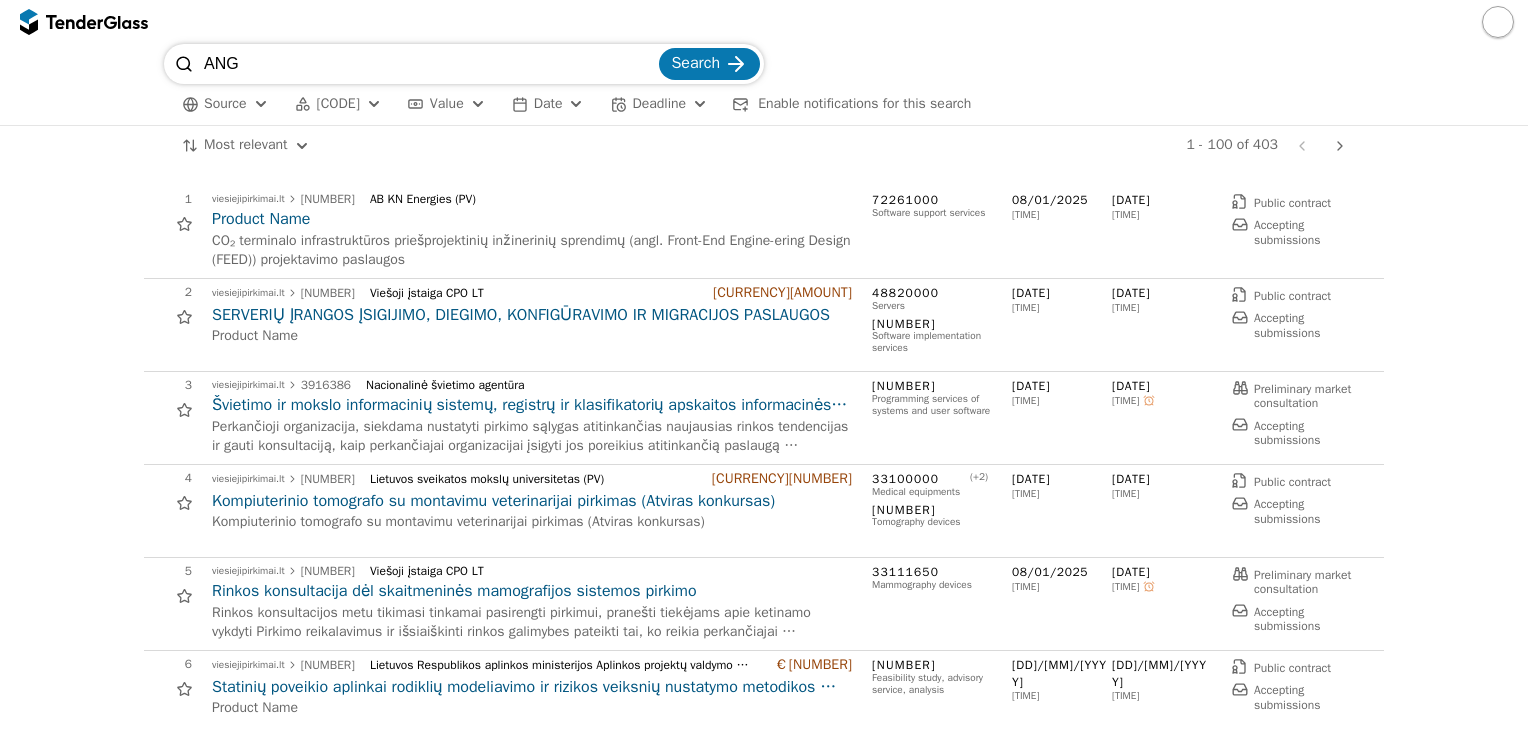 click on "ANG" at bounding box center [429, 64] 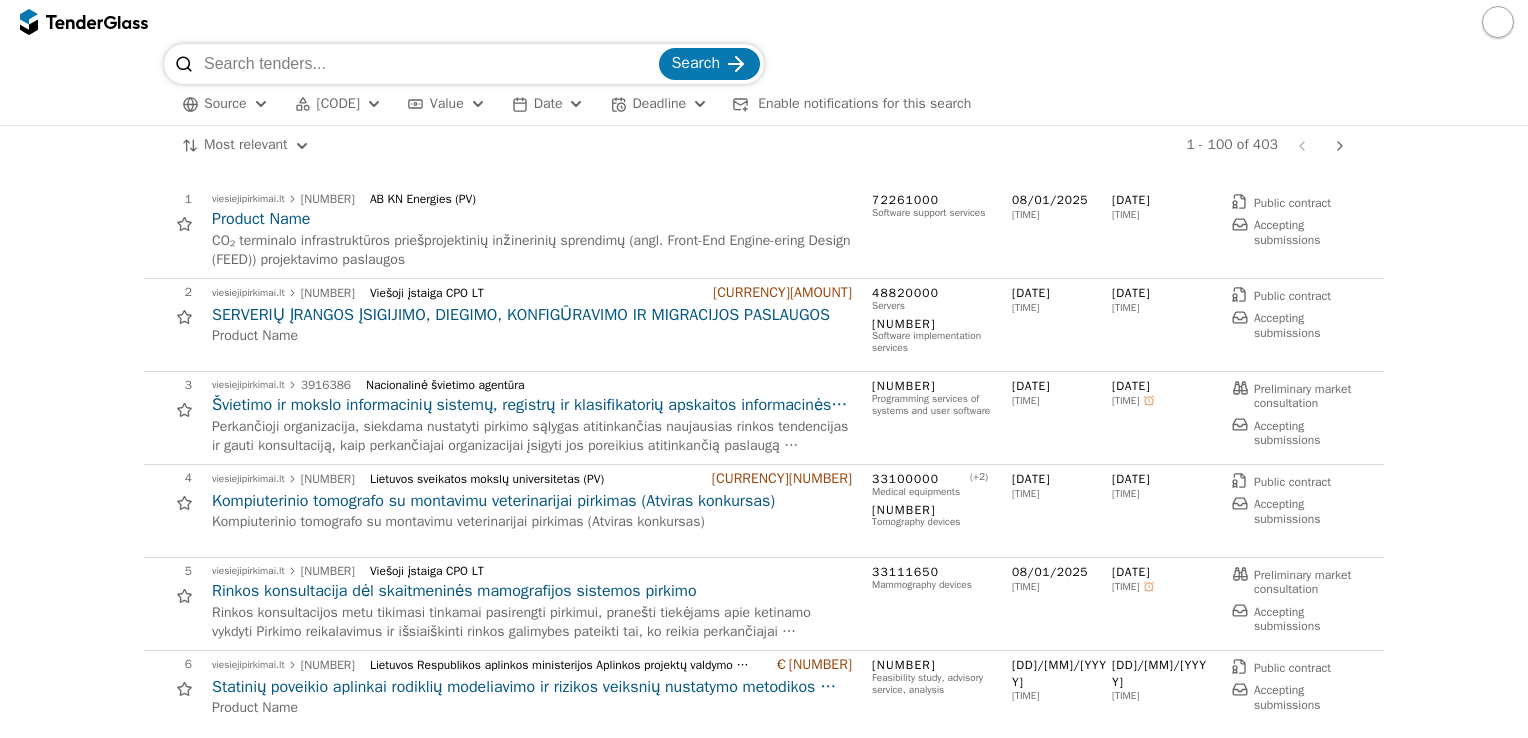 type 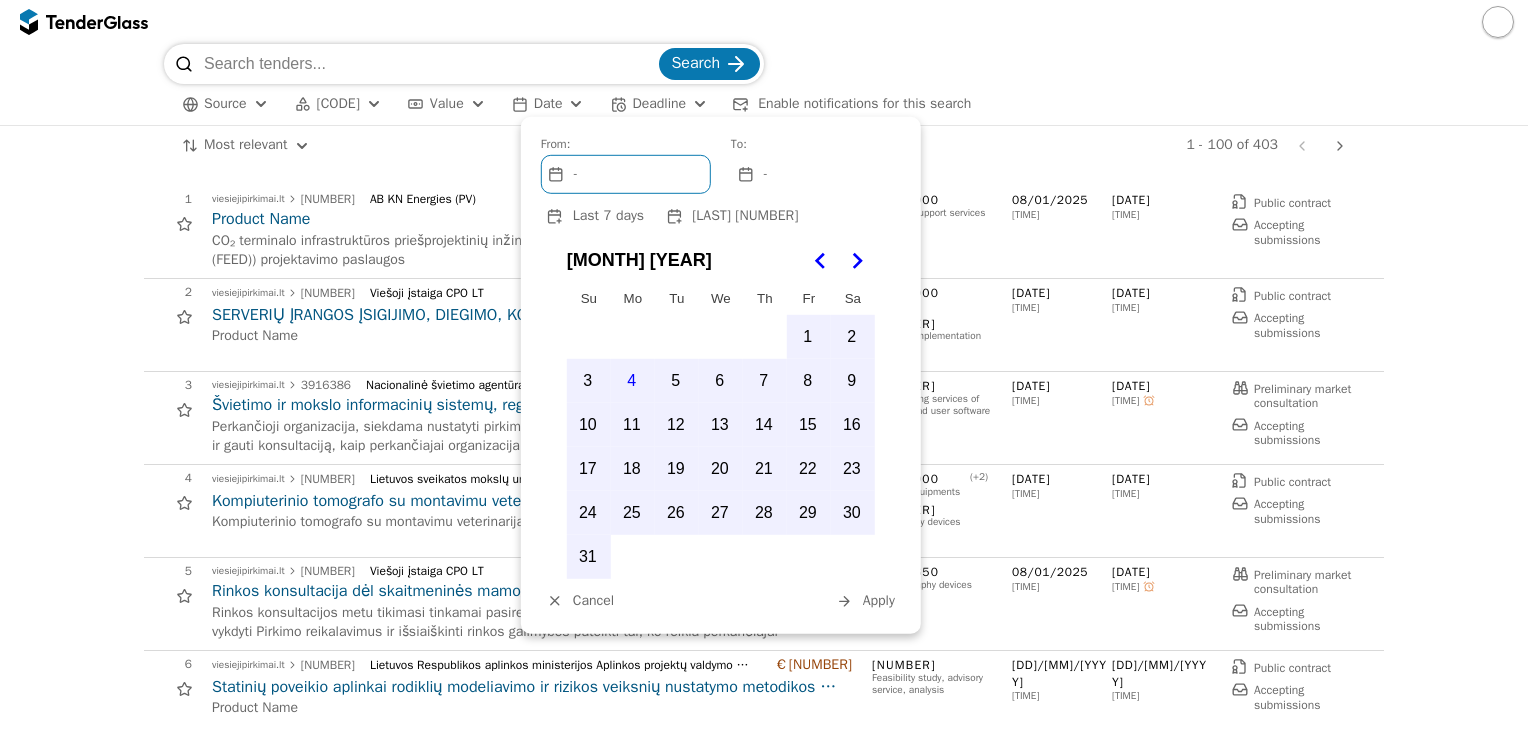 click on "4" at bounding box center [632, 381] 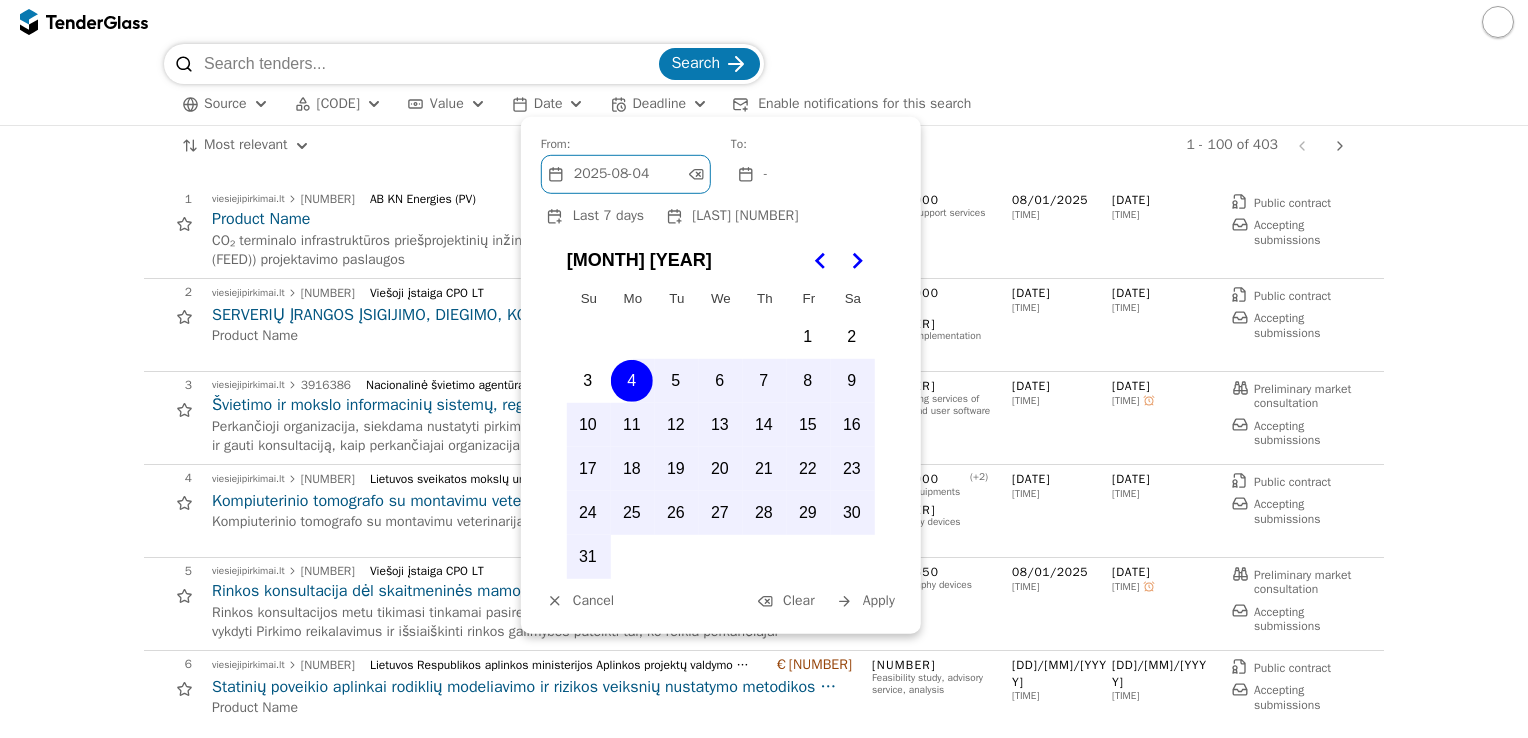 click on "4" at bounding box center [632, 381] 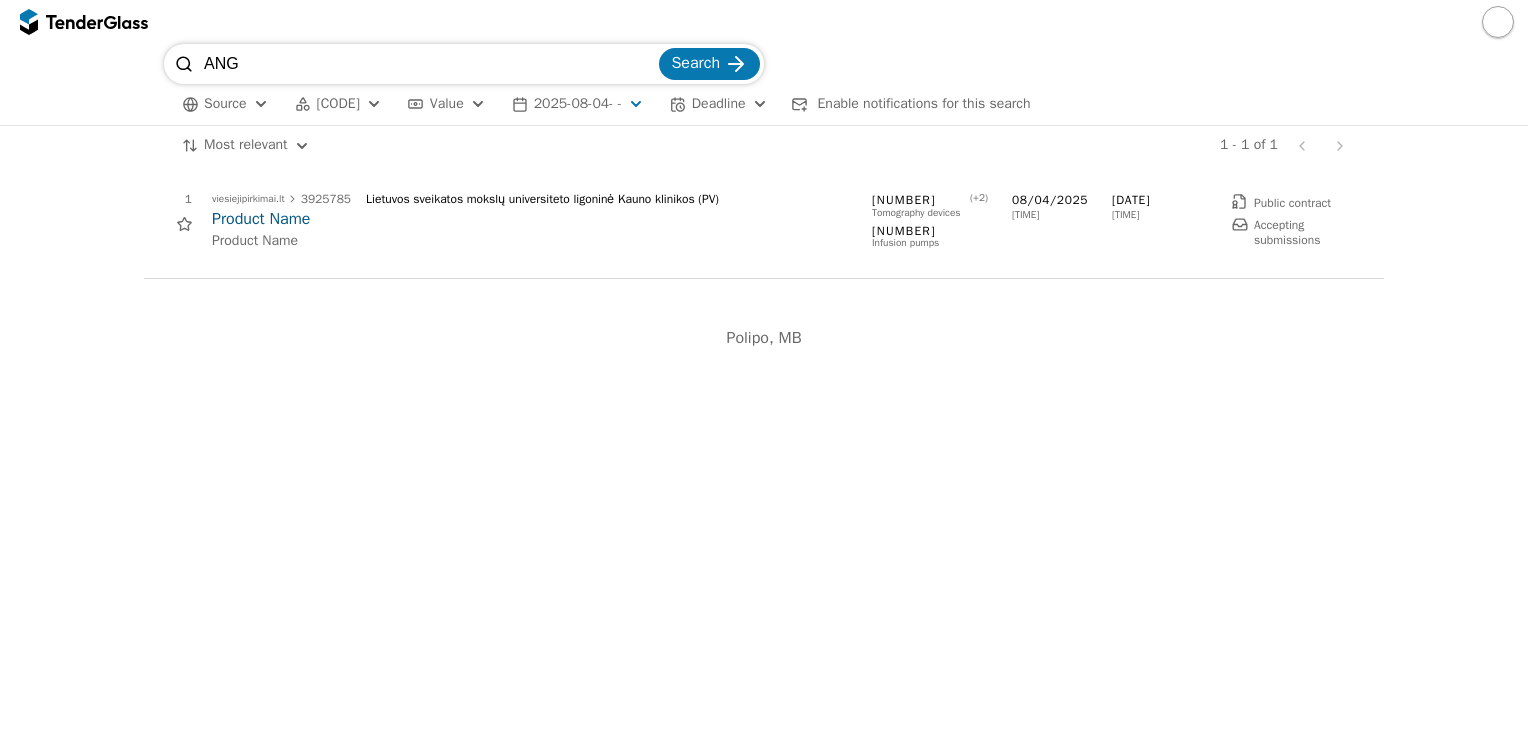 drag, startPoint x: 682, startPoint y: 102, endPoint x: 640, endPoint y: 102, distance: 42 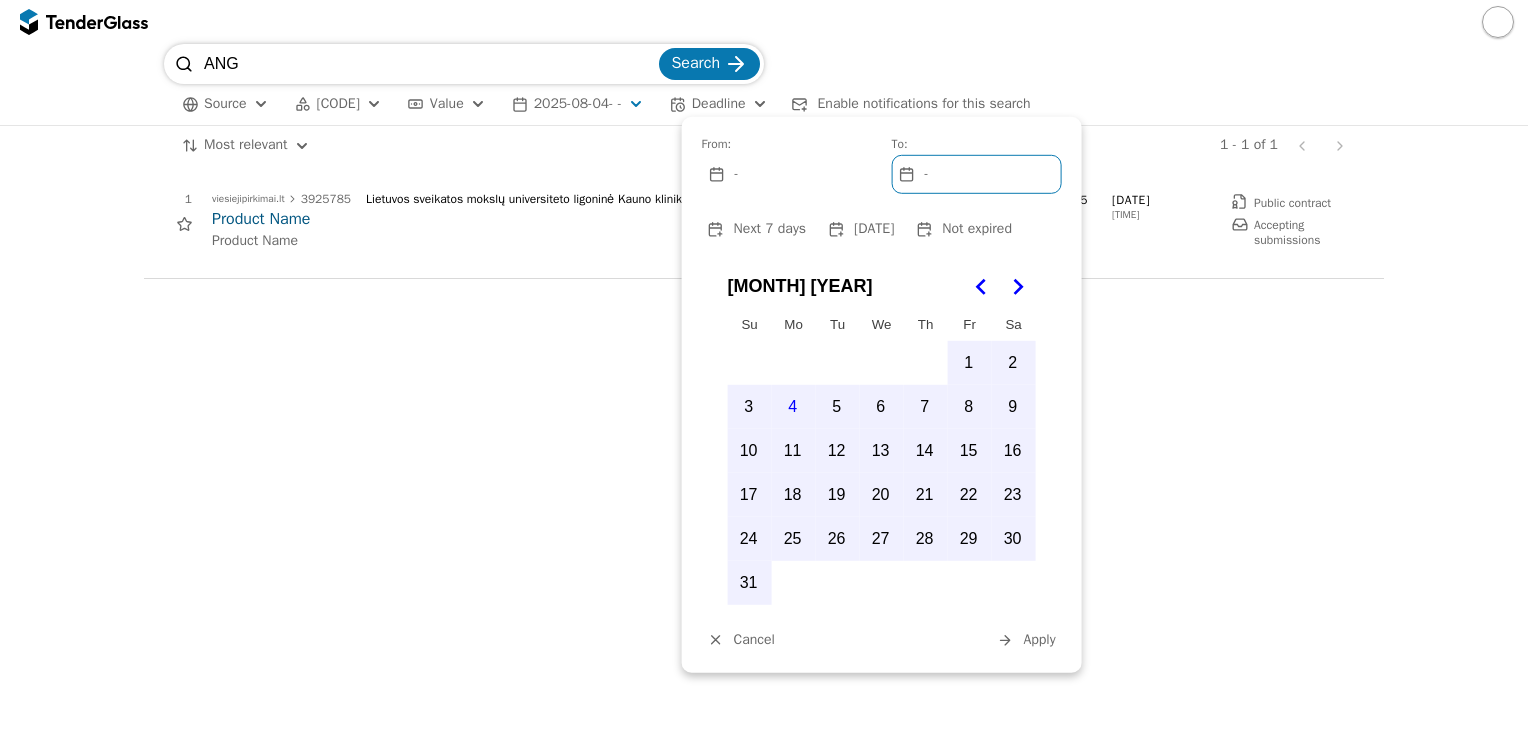 click at bounding box center [636, 104] 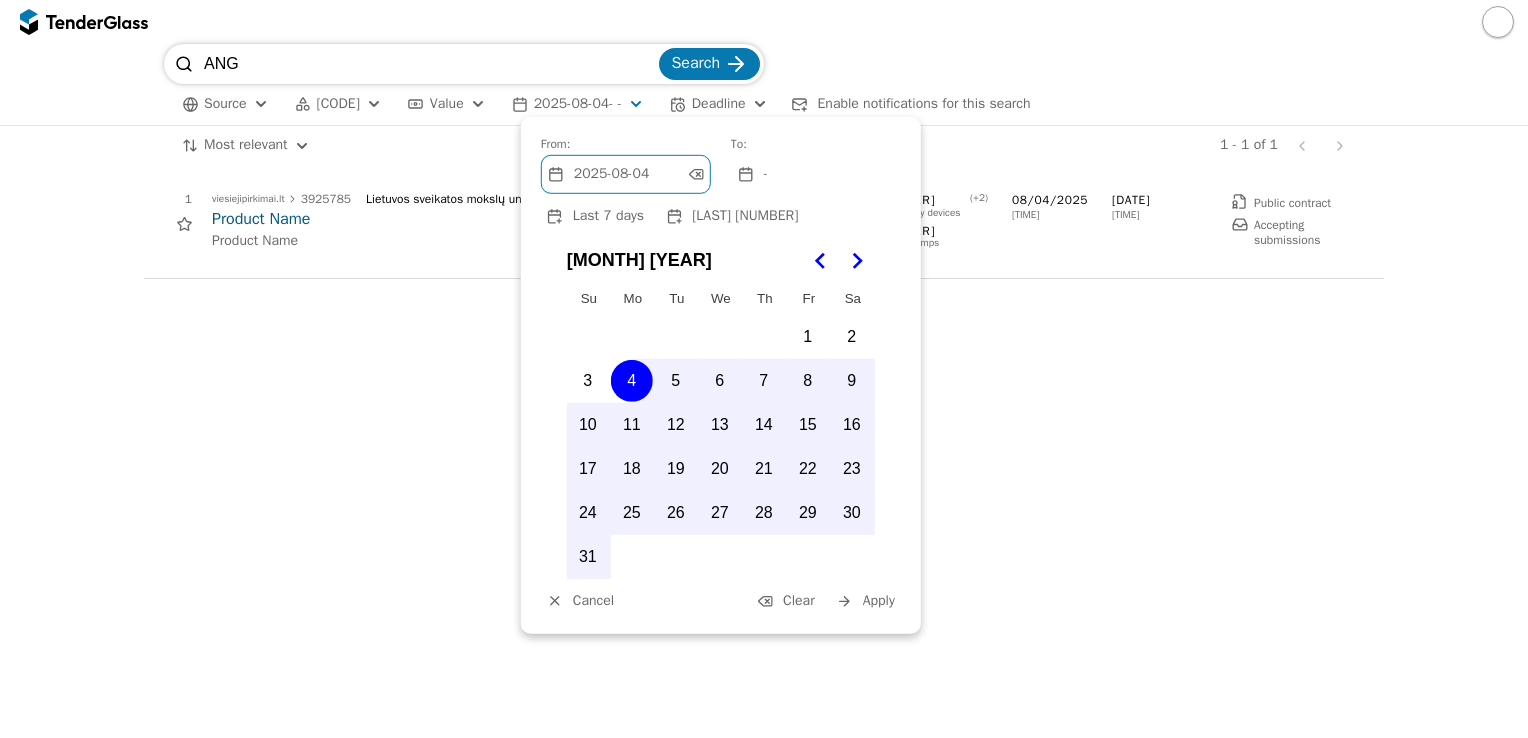 click on "4" at bounding box center [632, 381] 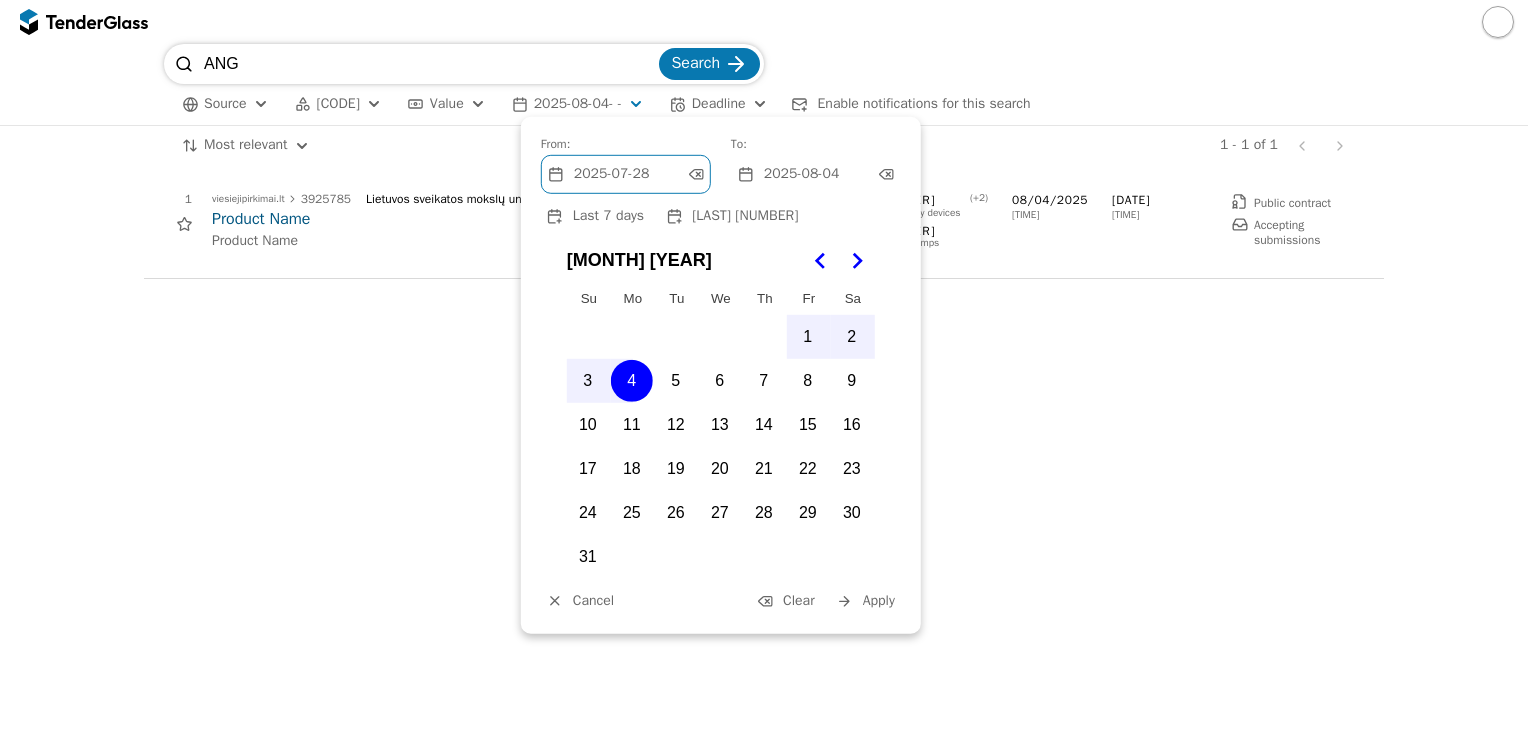 click on "[LAST] [NUMBER]" at bounding box center [745, 215] 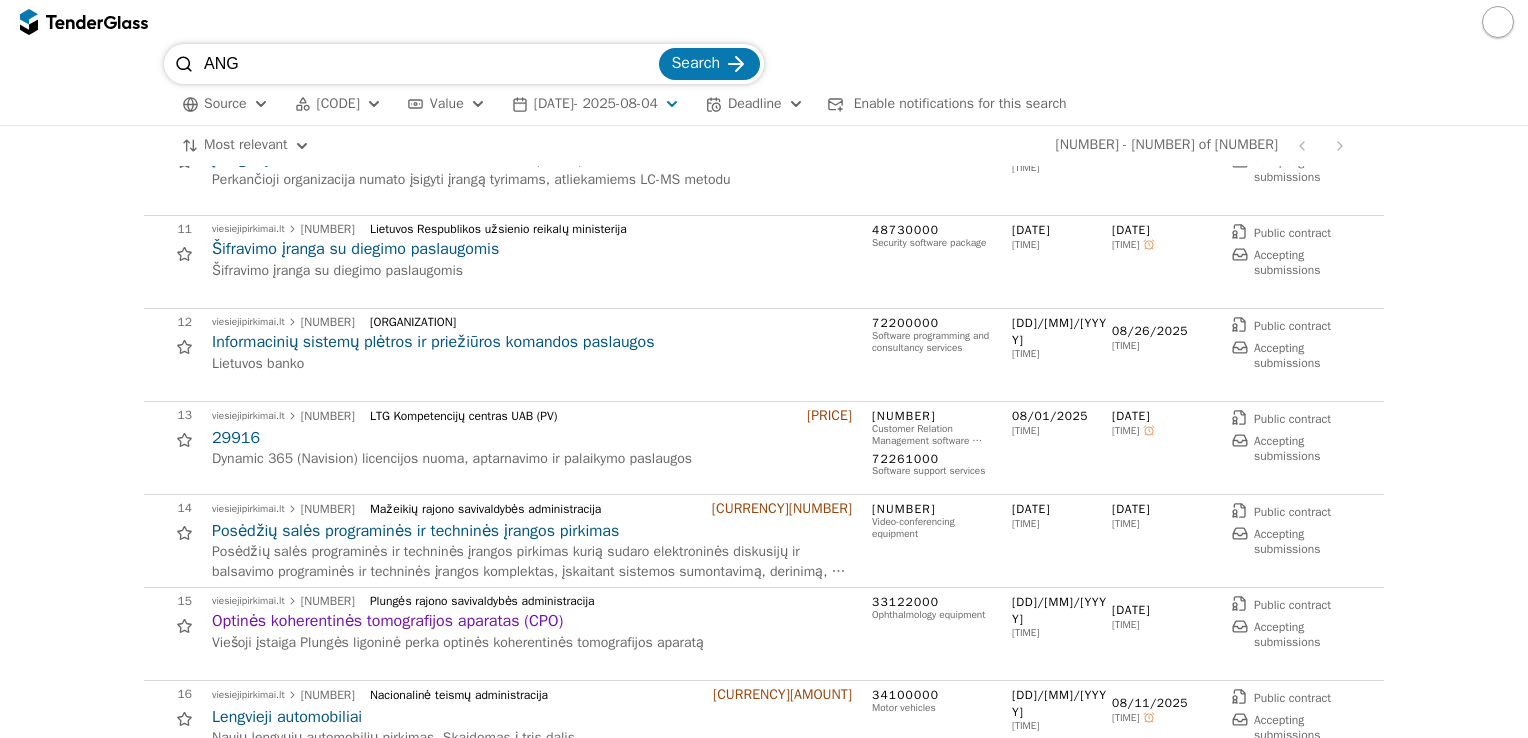 scroll, scrollTop: 1000, scrollLeft: 0, axis: vertical 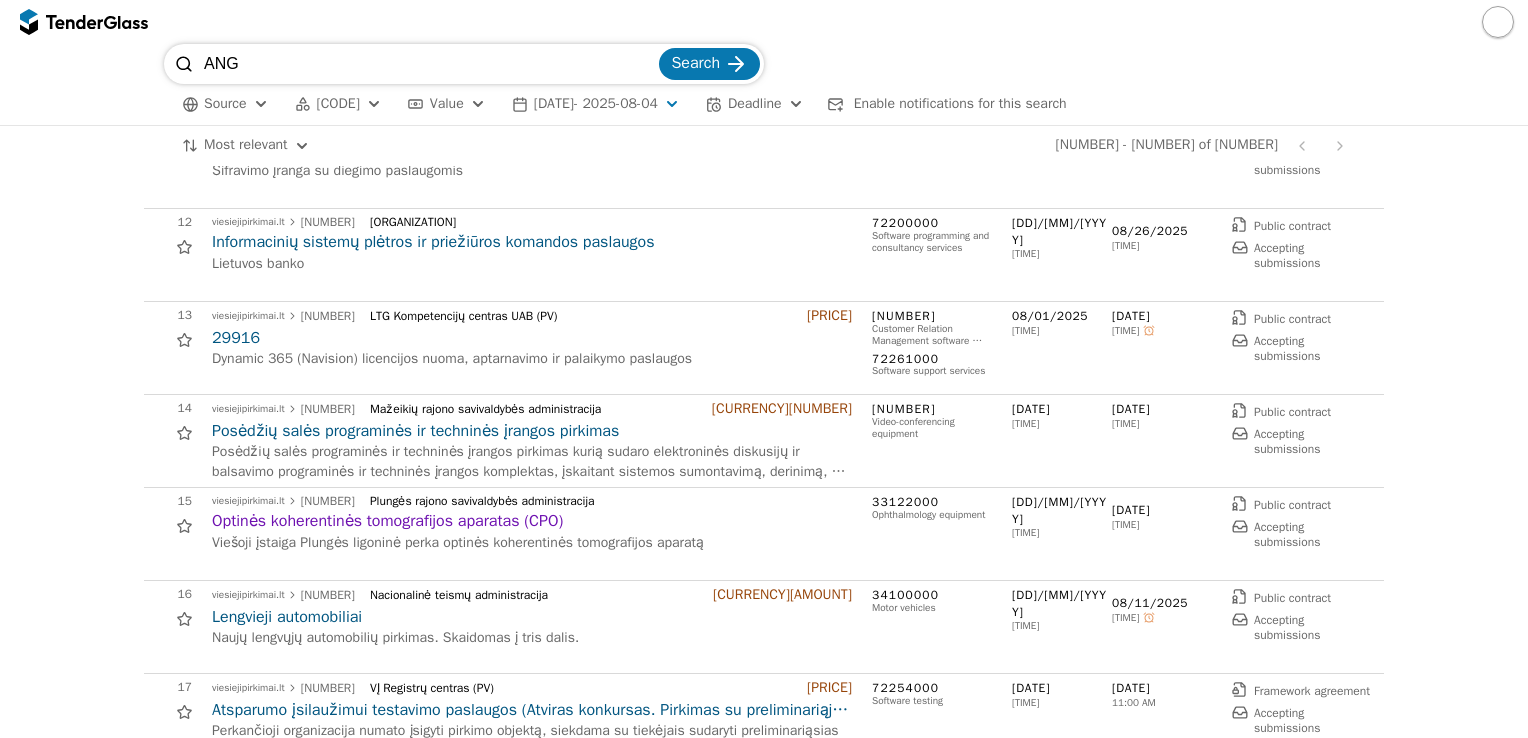 drag, startPoint x: 341, startPoint y: 57, endPoint x: 370, endPoint y: 58, distance: 29.017237 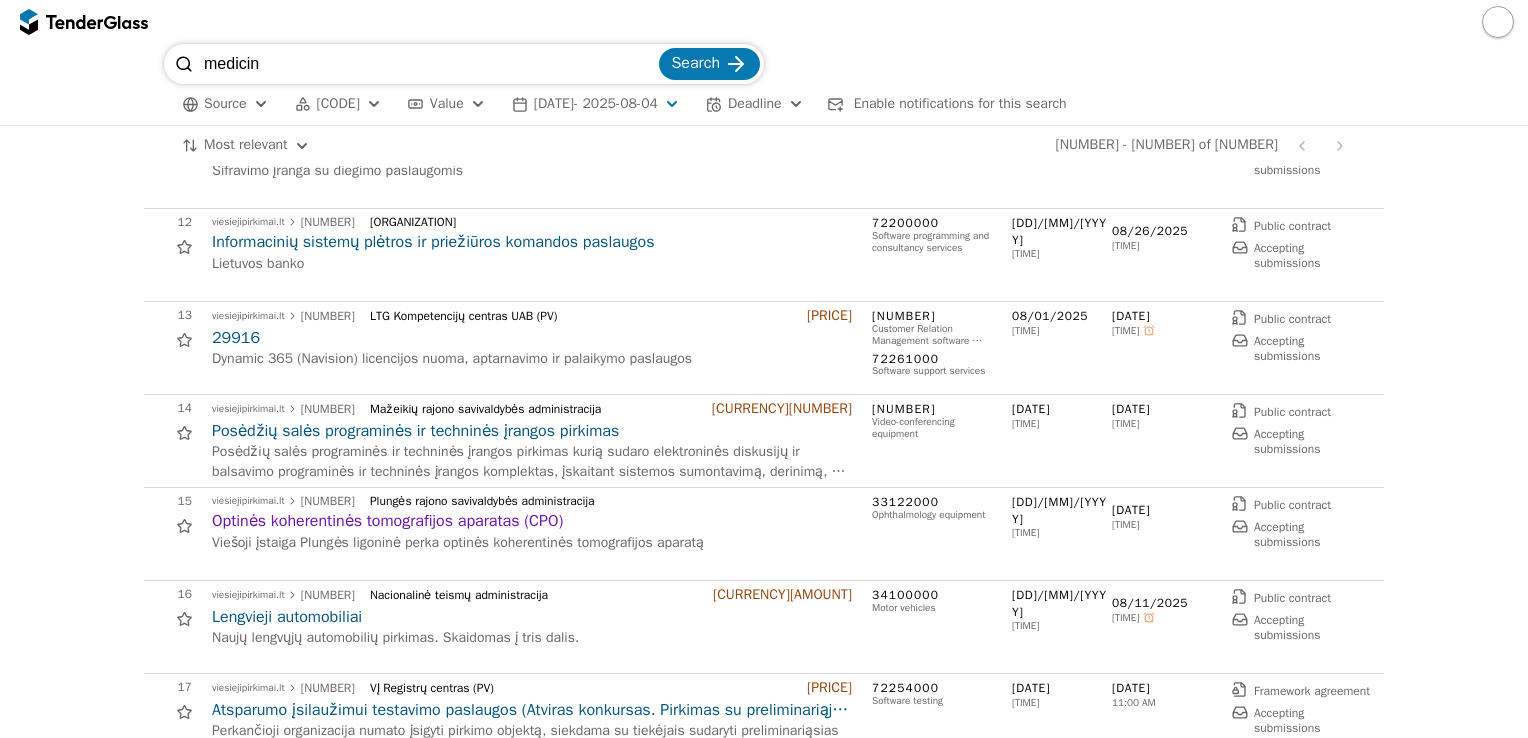 type on "medicin" 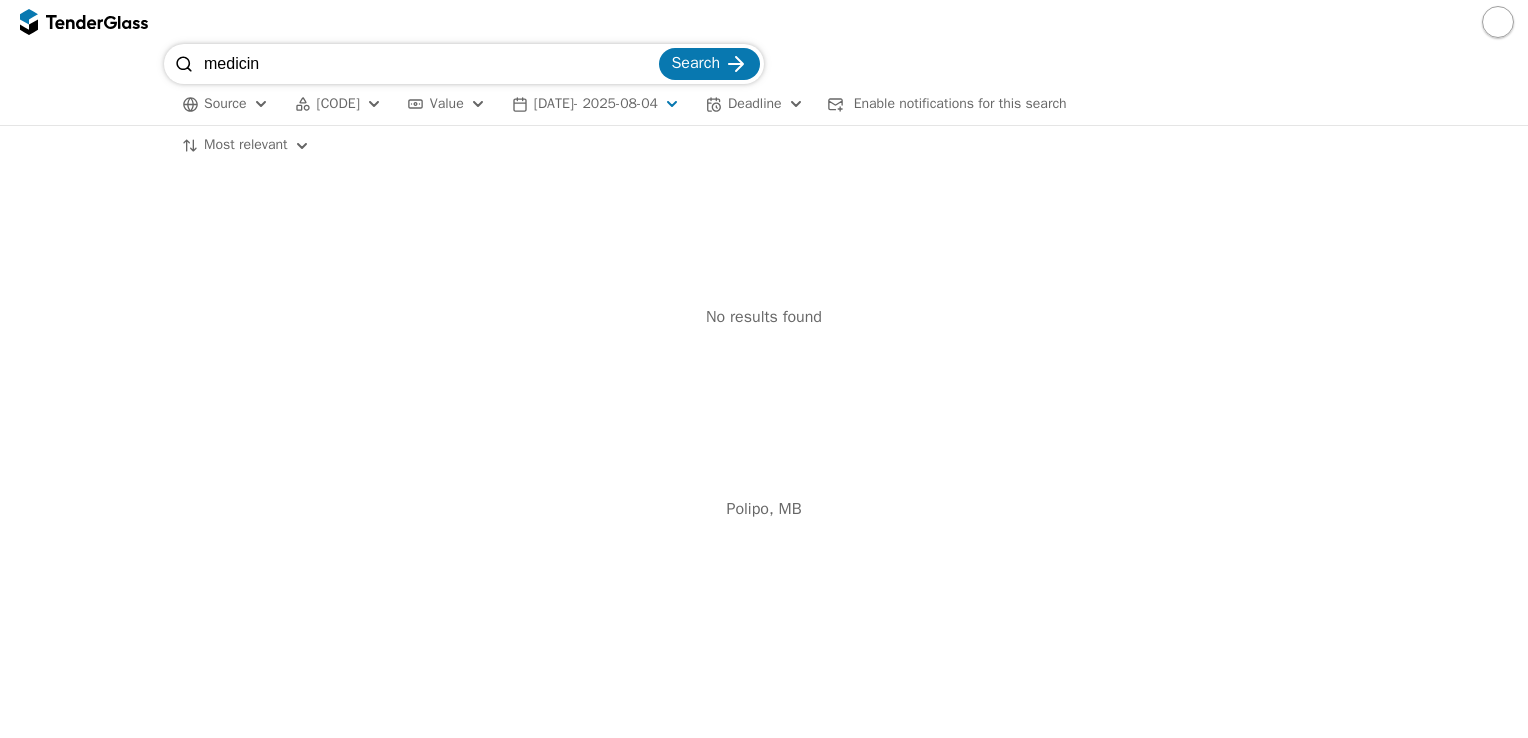 click on "medicin" at bounding box center (429, 64) 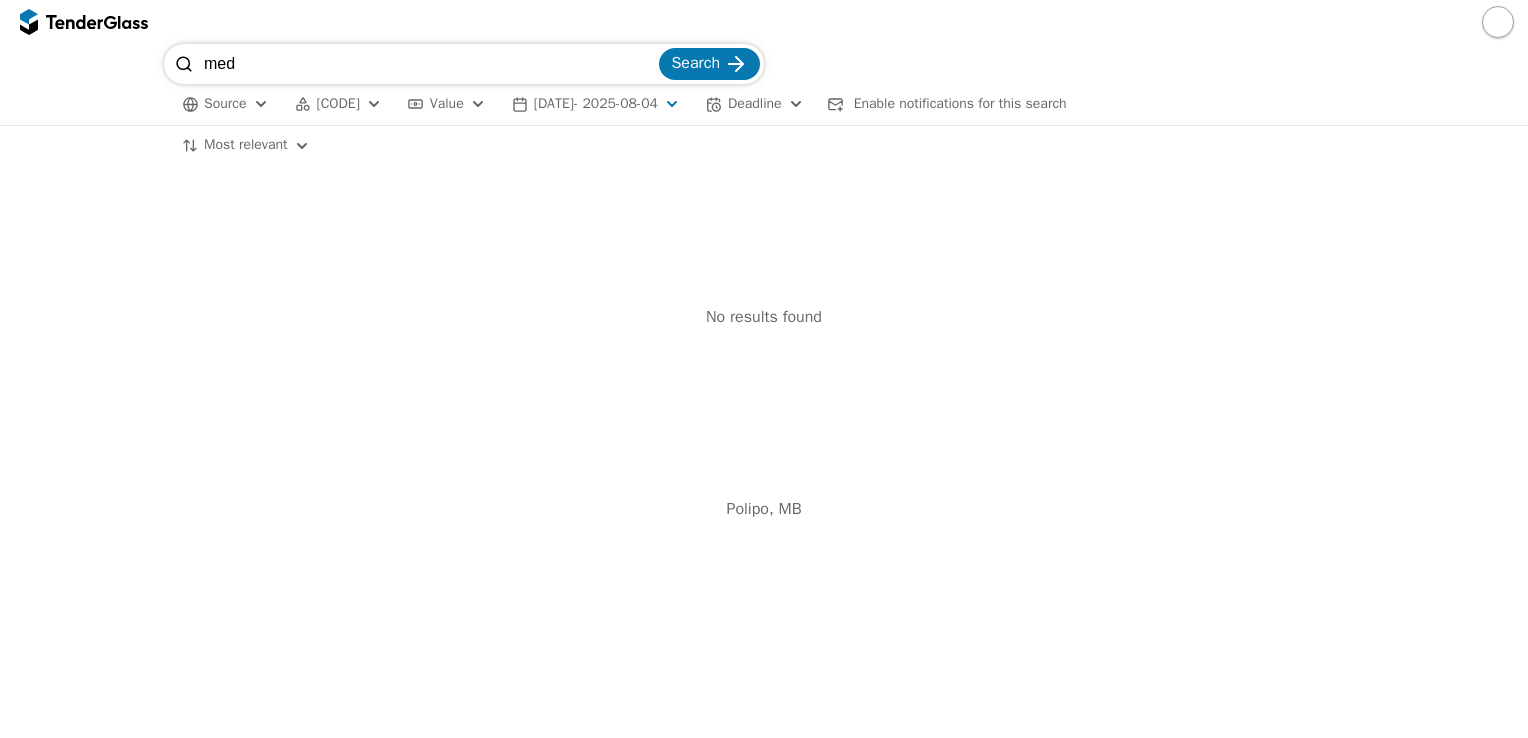 type on "med" 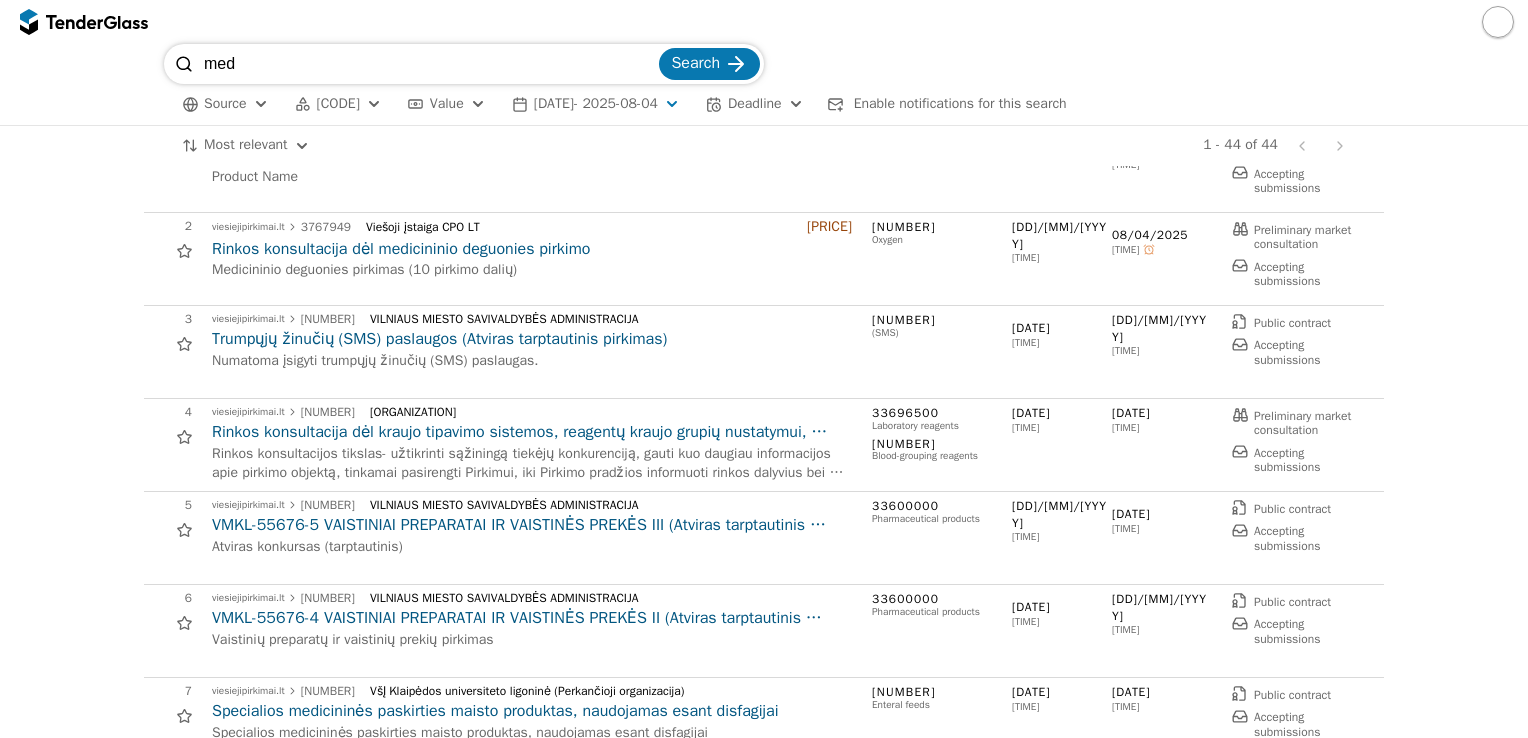 scroll, scrollTop: 0, scrollLeft: 0, axis: both 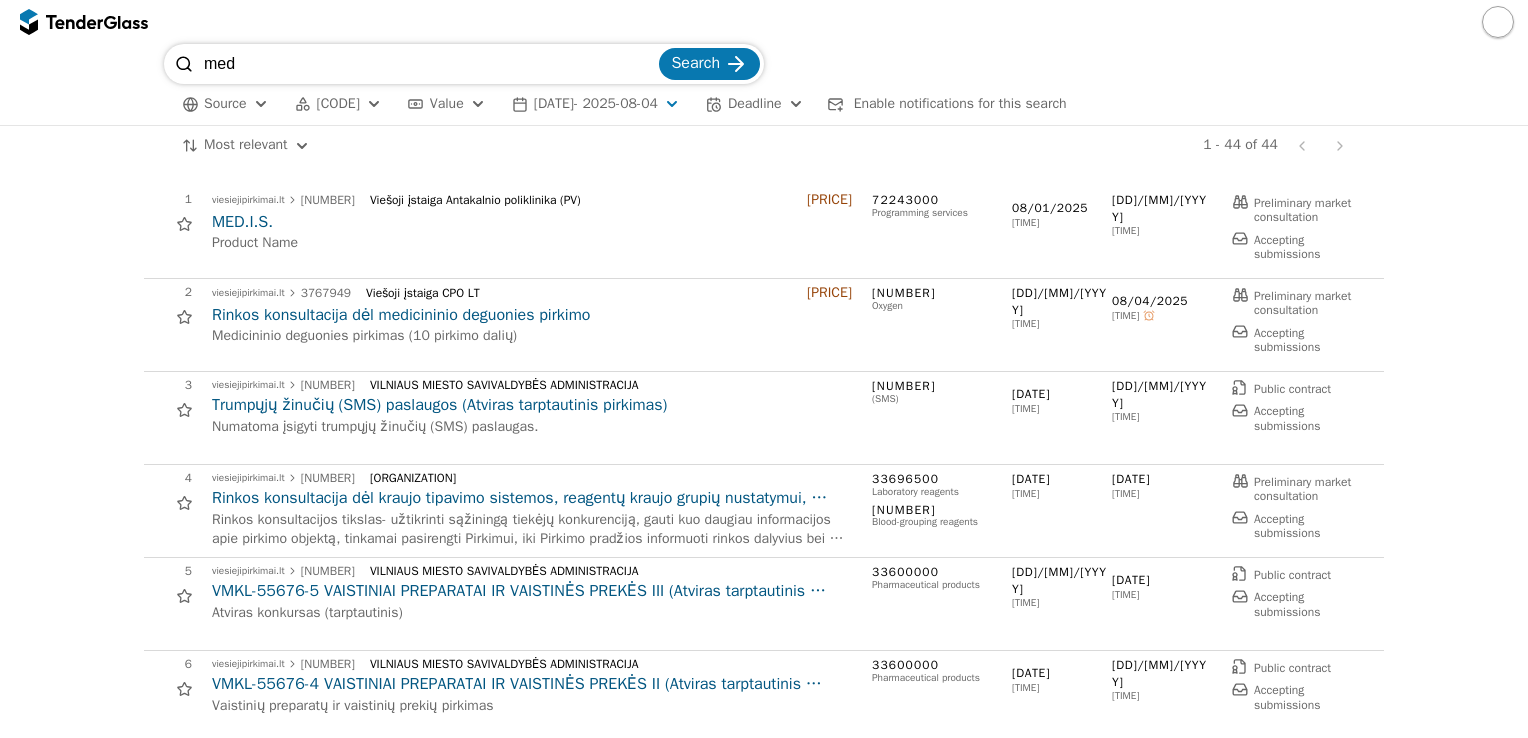 click on "med" at bounding box center (429, 64) 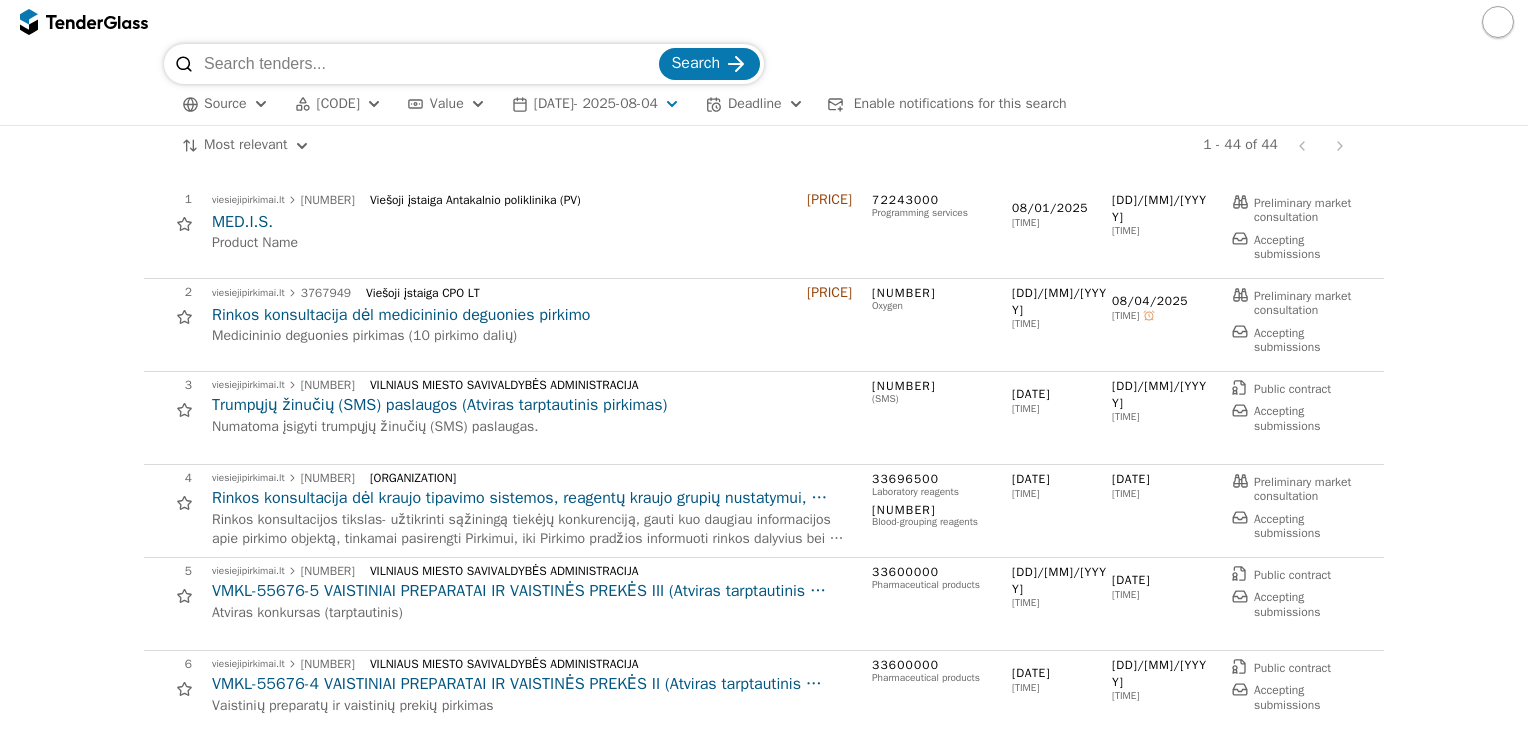 type 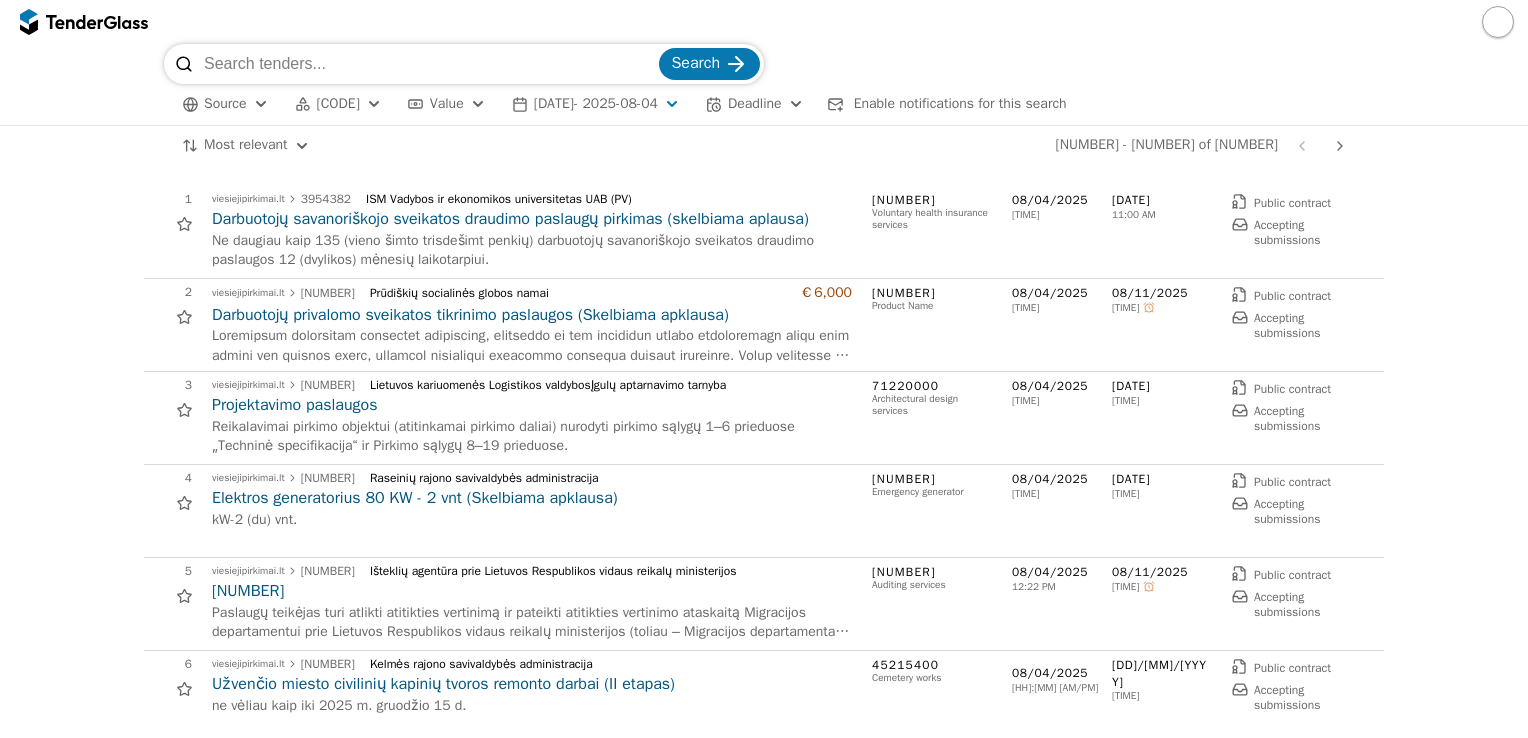 click on "[DATE]  -   [DATE]" at bounding box center (596, 103) 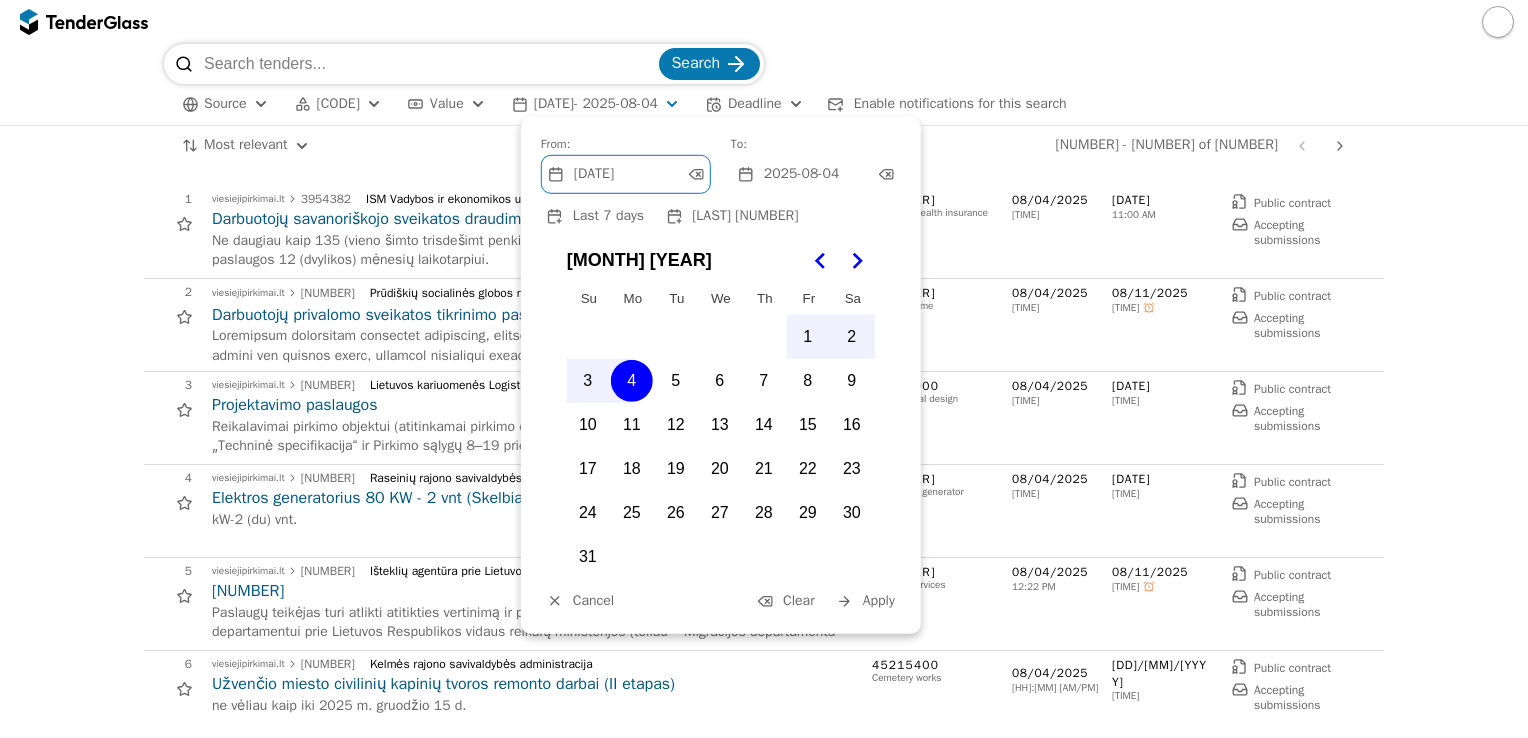 click on "Last 7 days" at bounding box center (608, 215) 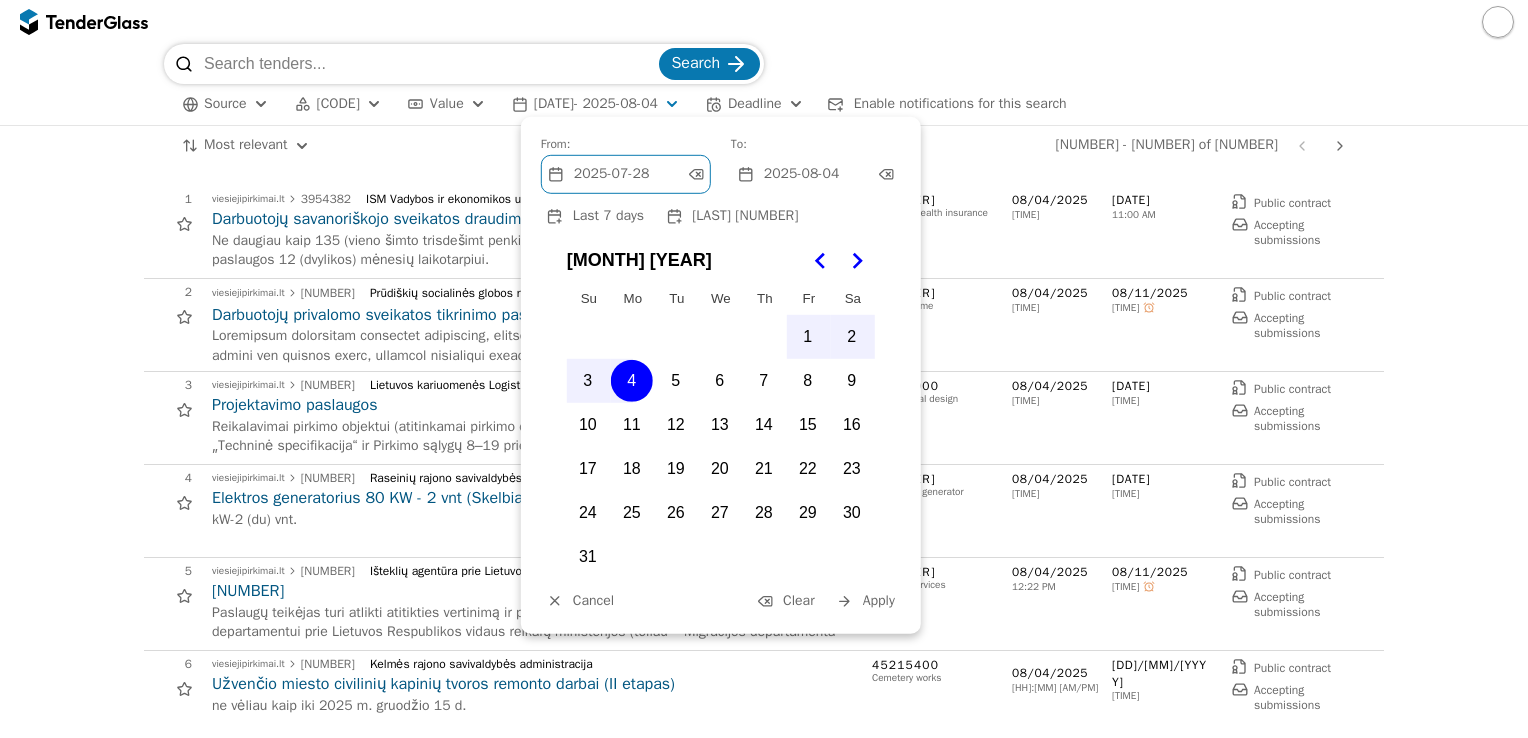 click on "Apply" at bounding box center (879, 600) 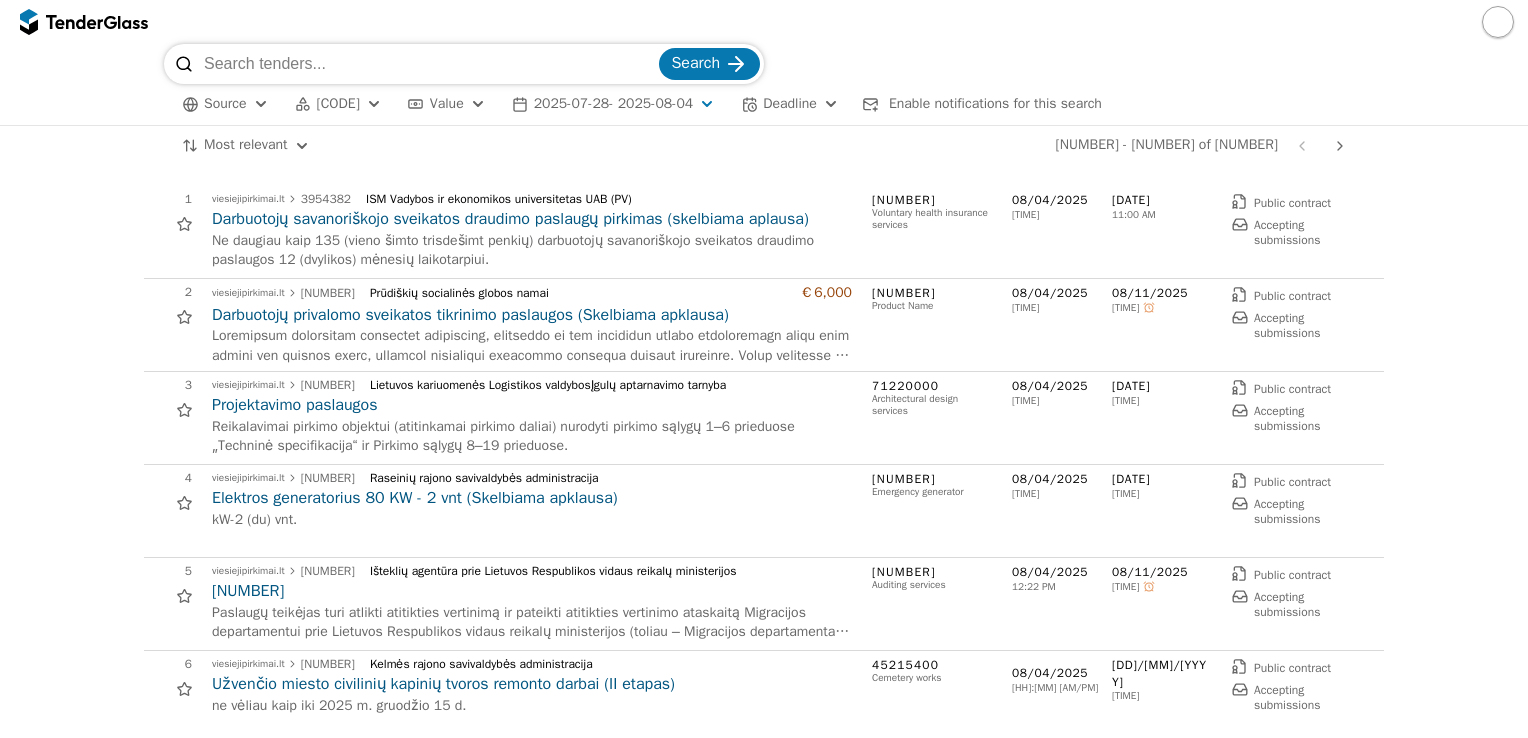 click on "1 viesiejipirkimai.lt [NUMBER] ISM Vadybos ir ekonomikos universitetas UAB (PV) Darbuotojų savanoriškojo sveikatos draudimo paslaugų pirkimas (skelbiama aplausa) Ne daugiau kaip 135 (vieno šimto trisdešimt penkių) darbuotojų savanoriškojo sveikatos draudimo paslaugos 12 (dvylikos) mėnesių laikotarpiui. [DATE] [TIME] [DATE] [TIME] Public contract Accepting submissions 1 viesiejipirkimai.lt [NUMBER] ISM Vadybos ir ekonomikos universitetas UAB (PV) Darbuotojų savanoriškojo sveikatos draudimo paslaugų pirkimas (skelbiama aplausa) Ne daugiau kaip 135 (vieno šimto trisdešimt penkių) darbuotojų savanoriškojo sveikatos draudimo paslaugos 12 (dvylikos) mėnesių laikotarpiui. [DATE] Public contract Accepting submissions [DATE] 2 viesiejipirkimai.lt [NUMBER] Prūdiškių socialinės globos namai €6,000 Darbuotojų privalomo sveikatos tikrinimo paslaugos (Skelbiama apklausa) 85100000 Health services [DATE] [TIME] [DATE] [TIME]" at bounding box center [764, 4836] 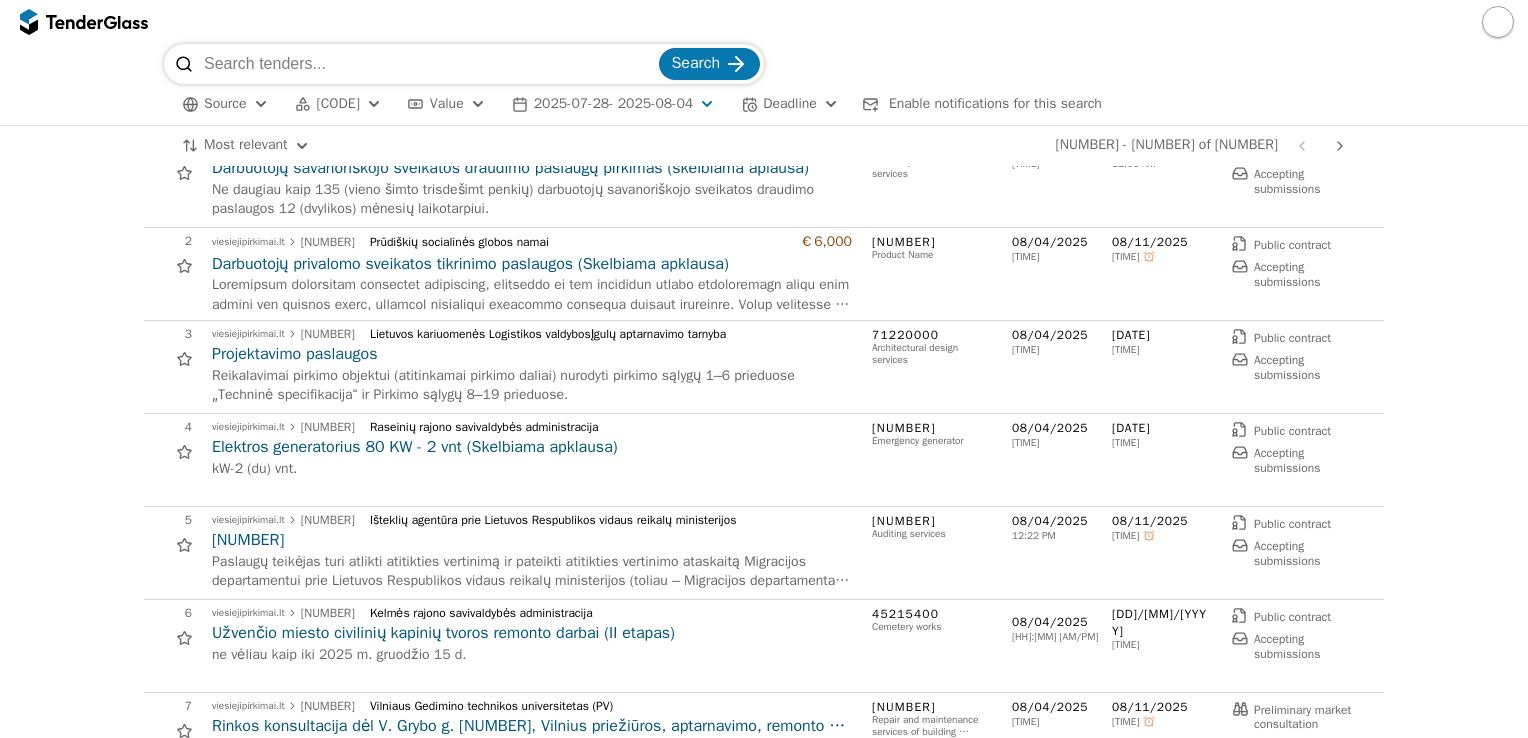 scroll, scrollTop: 100, scrollLeft: 0, axis: vertical 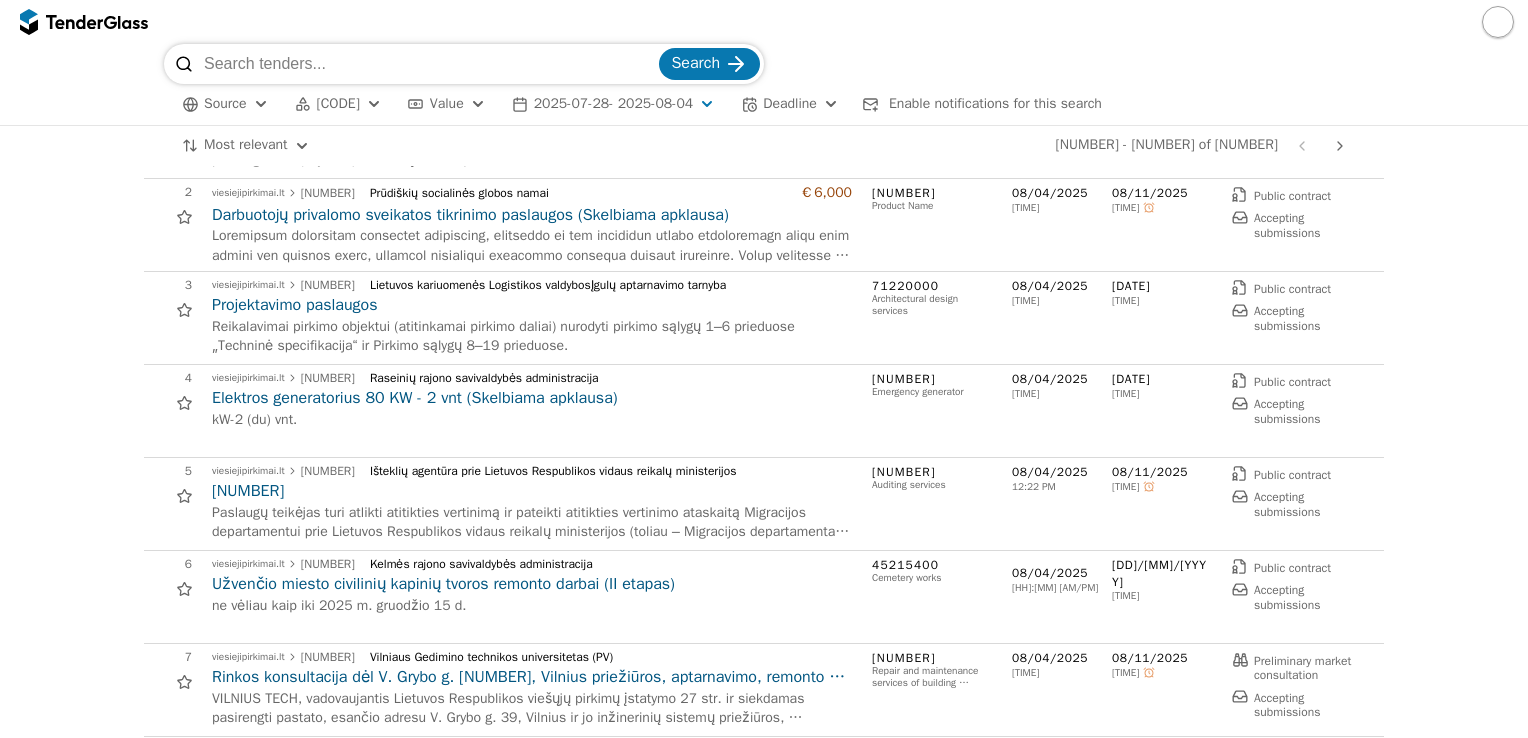 click on "1 viesiejipirkimai.lt [NUMBER] ISM Vadybos ir ekonomikos universitetas UAB (PV) Darbuotojų savanoriškojo sveikatos draudimo paslaugų pirkimas (skelbiama aplausa) Ne daugiau kaip 135 (vieno šimto trisdešimt penkių) darbuotojų savanoriškojo sveikatos draudimo paslaugos 12 (dvylikos) mėnesių laikotarpiui. [DATE] [TIME] [DATE] [TIME] Public contract Accepting submissions 1 viesiejipirkimai.lt [NUMBER] ISM Vadybos ir ekonomikos universitetas UAB (PV) Darbuotojų savanoriškojo sveikatos draudimo paslaugų pirkimas (skelbiama aplausa) Ne daugiau kaip 135 (vieno šimto trisdešimt penkių) darbuotojų savanoriškojo sveikatos draudimo paslaugos 12 (dvylikos) mėnesių laikotarpiui. [DATE] Public contract Accepting submissions [DATE] 2 viesiejipirkimai.lt [NUMBER] Prūdiškių socialinės globos namai €6,000 Darbuotojų privalomo sveikatos tikrinimo paslaugos (Skelbiama apklausa) 85100000 Health services [DATE] [TIME] [DATE] [TIME]" at bounding box center (764, 4736) 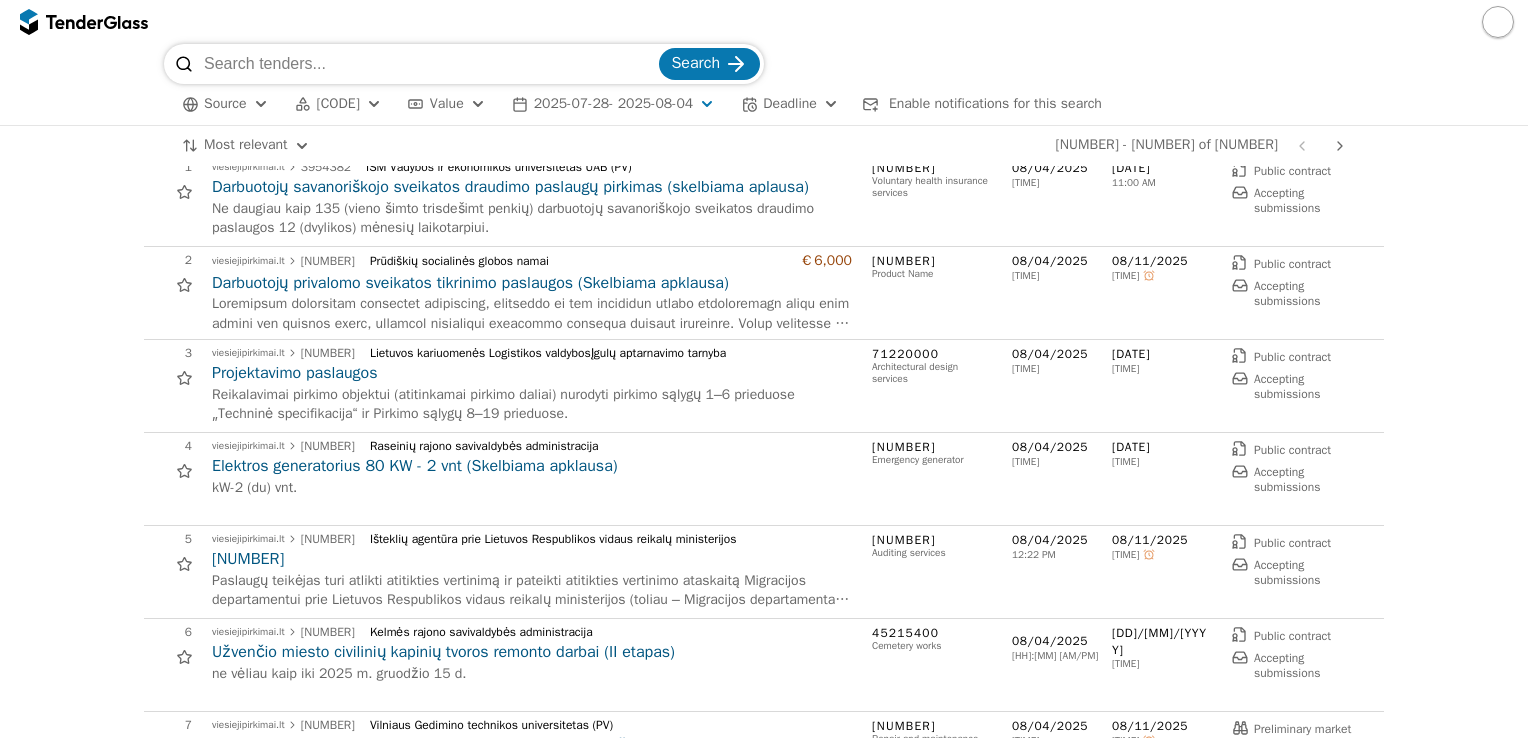 scroll, scrollTop: 0, scrollLeft: 0, axis: both 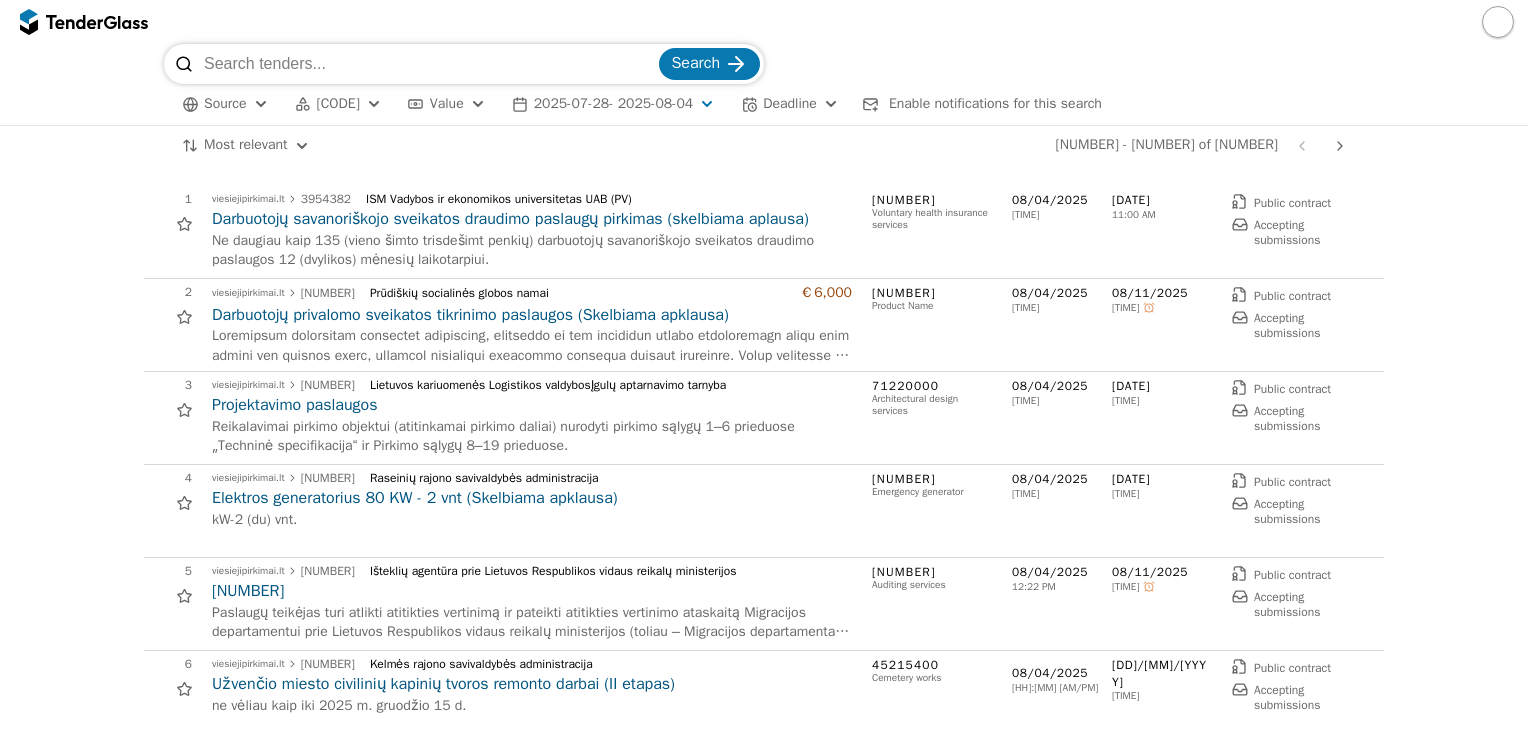 click on "1 viesiejipirkimai.lt [NUMBER] ISM Vadybos ir ekonomikos universitetas UAB (PV) Darbuotojų savanoriškojo sveikatos draudimo paslaugų pirkimas (skelbiama aplausa) Ne daugiau kaip 135 (vieno šimto trisdešimt penkių) darbuotojų savanoriškojo sveikatos draudimo paslaugos 12 (dvylikos) mėnesių laikotarpiui. [DATE] [TIME] [DATE] [TIME] Public contract Accepting submissions 1 viesiejipirkimai.lt [NUMBER] ISM Vadybos ir ekonomikos universitetas UAB (PV) Darbuotojų savanoriškojo sveikatos draudimo paslaugų pirkimas (skelbiama aplausa) Ne daugiau kaip 135 (vieno šimto trisdešimt penkių) darbuotojų savanoriškojo sveikatos draudimo paslaugos 12 (dvylikos) mėnesių laikotarpiui. [DATE] Public contract Accepting submissions [DATE] 2 viesiejipirkimai.lt [NUMBER] Prūdiškių socialinės globos namai €6,000 Darbuotojų privalomo sveikatos tikrinimo paslaugos (Skelbiama apklausa) 85100000 Health services [DATE] [TIME] [DATE] [TIME]" at bounding box center (764, 4836) 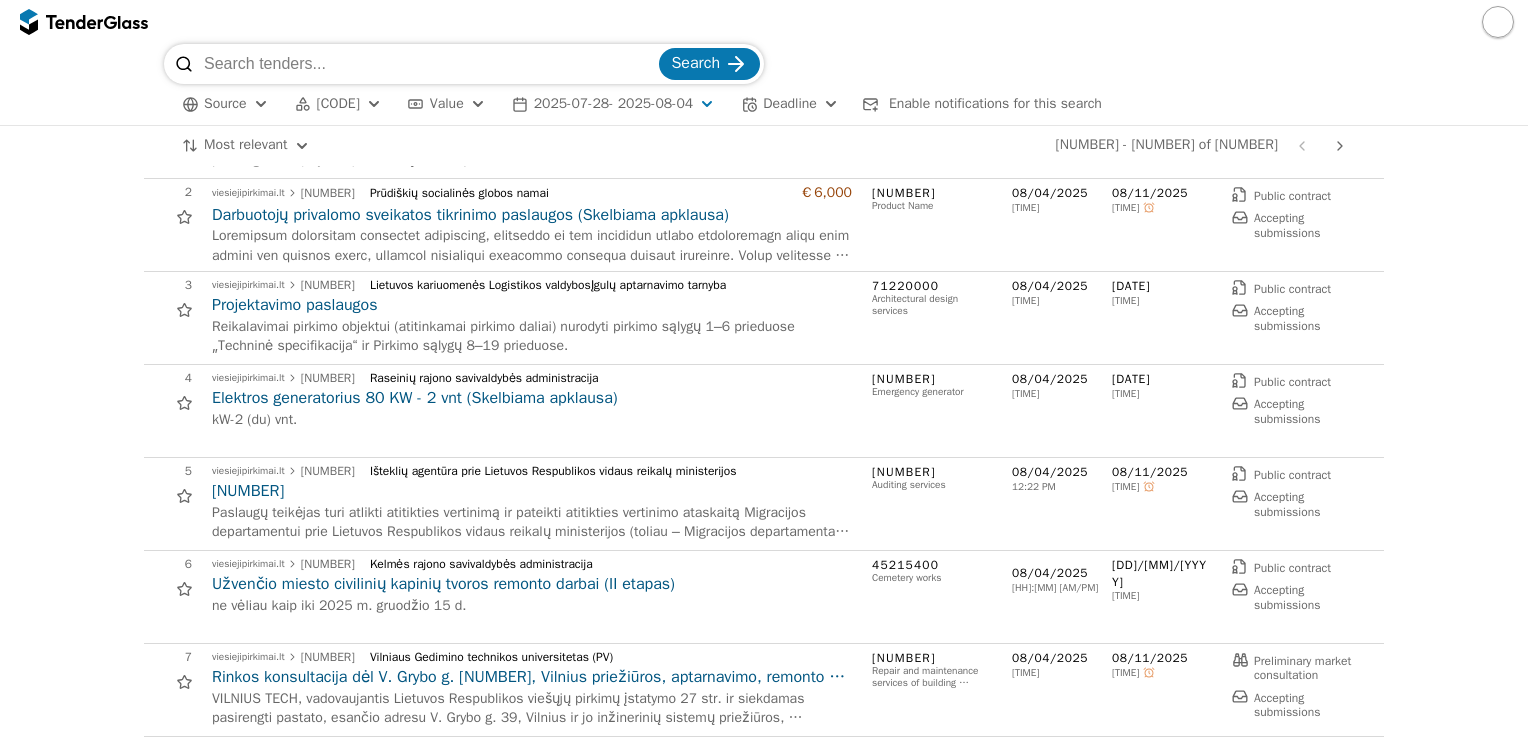 scroll, scrollTop: 0, scrollLeft: 0, axis: both 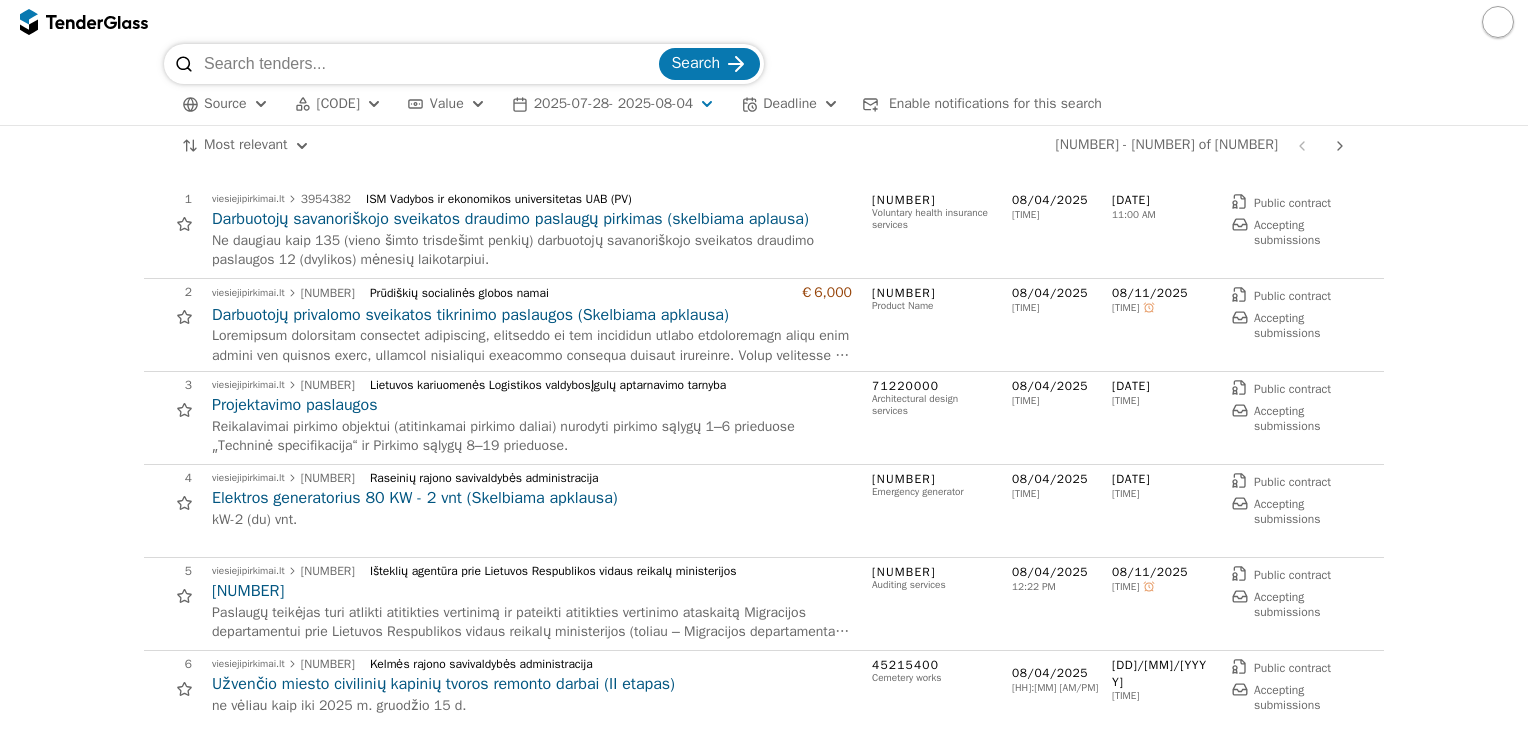 click on "1 viesiejipirkimai.lt [NUMBER] ISM Vadybos ir ekonomikos universitetas UAB (PV) Darbuotojų savanoriškojo sveikatos draudimo paslaugų pirkimas (skelbiama aplausa) Ne daugiau kaip 135 (vieno šimto trisdešimt penkių) darbuotojų savanoriškojo sveikatos draudimo paslaugos 12 (dvylikos) mėnesių laikotarpiui. [DATE] [TIME] [DATE] [TIME] Public contract Accepting submissions 1 viesiejipirkimai.lt [NUMBER] ISM Vadybos ir ekonomikos universitetas UAB (PV) Darbuotojų savanoriškojo sveikatos draudimo paslaugų pirkimas (skelbiama aplausa) Ne daugiau kaip 135 (vieno šimto trisdešimt penkių) darbuotojų savanoriškojo sveikatos draudimo paslaugos 12 (dvylikos) mėnesių laikotarpiui. [DATE] Public contract Accepting submissions [DATE] 2 viesiejipirkimai.lt [NUMBER] Prūdiškių socialinės globos namai €6,000 Darbuotojų privalomo sveikatos tikrinimo paslaugos (Skelbiama apklausa) 85100000 Health services [DATE] [TIME] [DATE] [TIME]" at bounding box center [764, 4836] 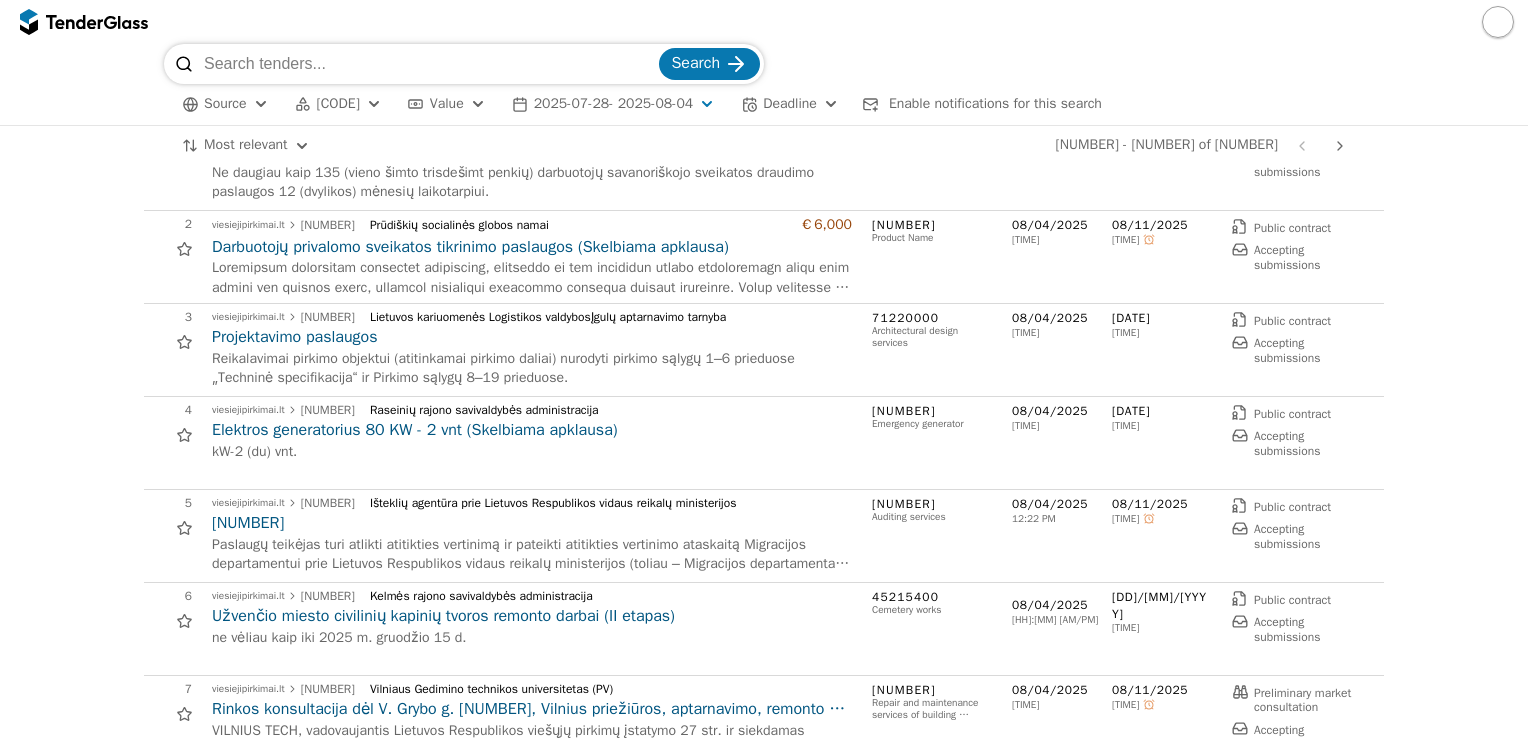 scroll, scrollTop: 100, scrollLeft: 0, axis: vertical 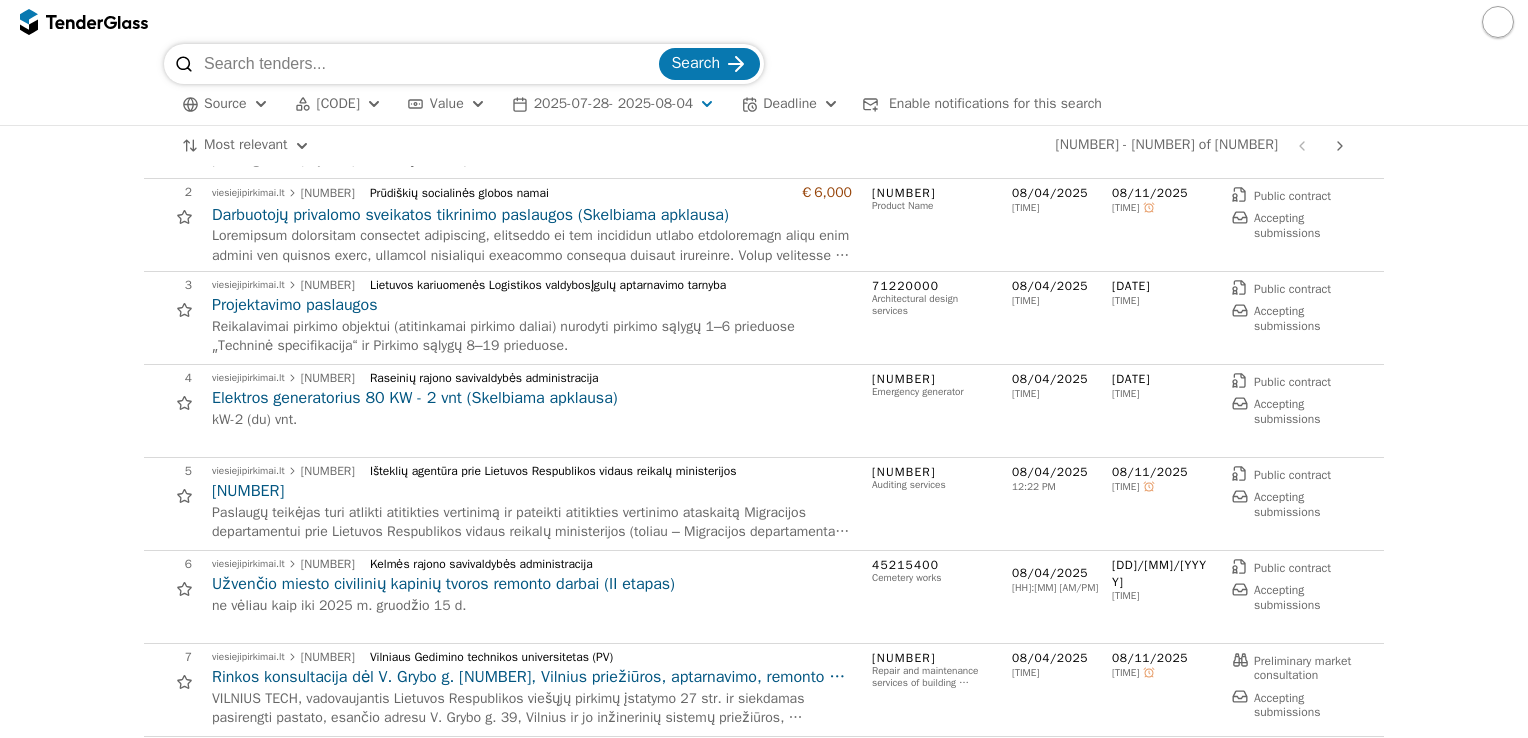click on "1 viesiejipirkimai.lt [NUMBER] ISM Vadybos ir ekonomikos universitetas UAB (PV) Darbuotojų savanoriškojo sveikatos draudimo paslaugų pirkimas (skelbiama aplausa) Ne daugiau kaip 135 (vieno šimto trisdešimt penkių) darbuotojų savanoriškojo sveikatos draudimo paslaugos 12 (dvylikos) mėnesių laikotarpiui. [DATE] [TIME] [DATE] [TIME] Public contract Accepting submissions 1 viesiejipirkimai.lt [NUMBER] ISM Vadybos ir ekonomikos universitetas UAB (PV) Darbuotojų savanoriškojo sveikatos draudimo paslaugų pirkimas (skelbiama aplausa) Ne daugiau kaip 135 (vieno šimto trisdešimt penkių) darbuotojų savanoriškojo sveikatos draudimo paslaugos 12 (dvylikos) mėnesių laikotarpiui. [DATE] Public contract Accepting submissions [DATE] 2 viesiejipirkimai.lt [NUMBER] Prūdiškių socialinės globos namai €6,000 Darbuotojų privalomo sveikatos tikrinimo paslaugos (Skelbiama apklausa) 85100000 Health services [DATE] [TIME] [DATE] [TIME]" at bounding box center (764, 4736) 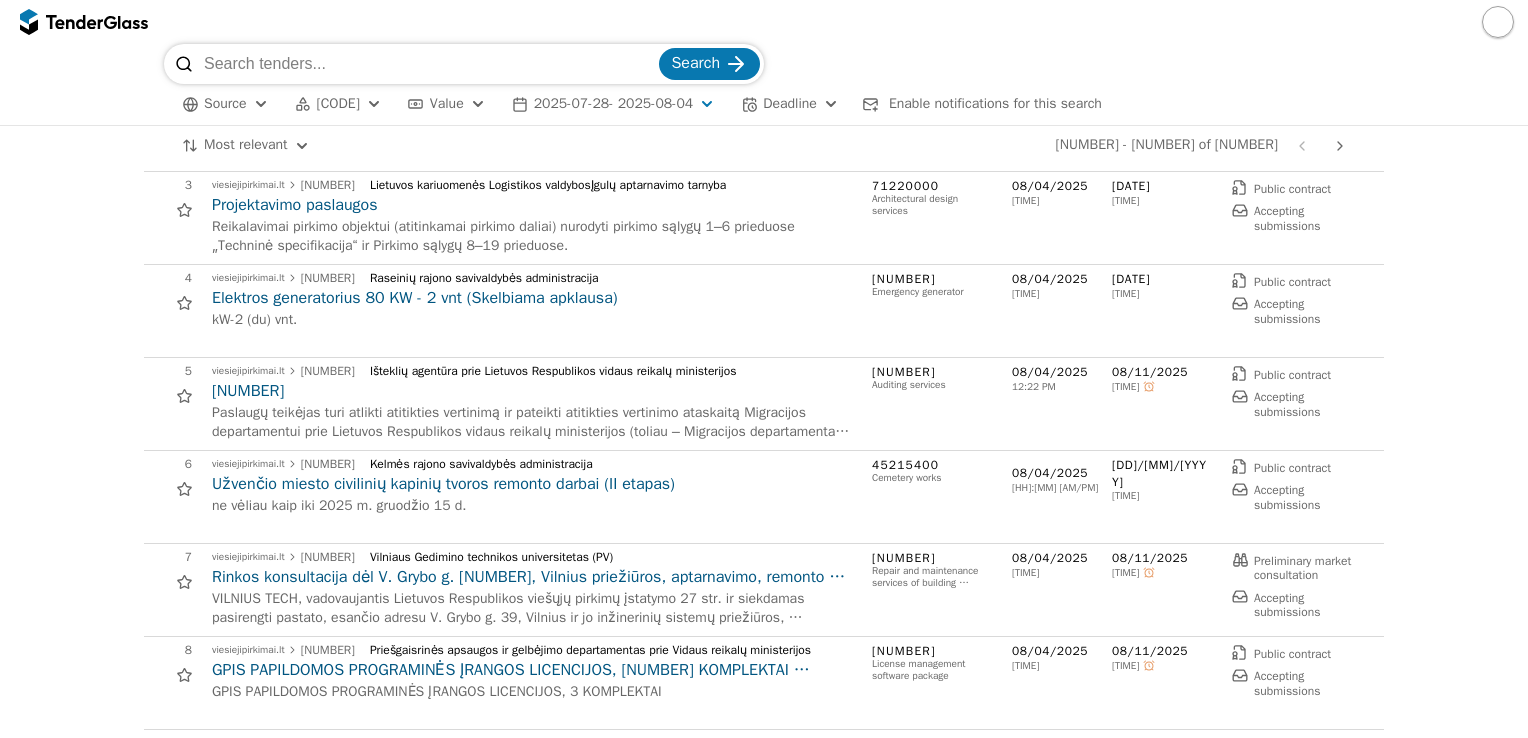 click on "1 viesiejipirkimai.lt [NUMBER] ISM Vadybos ir ekonomikos universitetas UAB (PV) Darbuotojų savanoriškojo sveikatos draudimo paslaugų pirkimas (skelbiama aplausa) Ne daugiau kaip 135 (vieno šimto trisdešimt penkių) darbuotojų savanoriškojo sveikatos draudimo paslaugos 12 (dvylikos) mėnesių laikotarpiui. [DATE] [TIME] [DATE] [TIME] Public contract Accepting submissions 1 viesiejipirkimai.lt [NUMBER] ISM Vadybos ir ekonomikos universitetas UAB (PV) Darbuotojų savanoriškojo sveikatos draudimo paslaugų pirkimas (skelbiama aplausa) Ne daugiau kaip 135 (vieno šimto trisdešimt penkių) darbuotojų savanoriškojo sveikatos draudimo paslaugos 12 (dvylikos) mėnesių laikotarpiui. [DATE] Public contract Accepting submissions [DATE] 2 viesiejipirkimai.lt [NUMBER] Prūdiškių socialinės globos namai €6,000 Darbuotojų privalomo sveikatos tikrinimo paslaugos (Skelbiama apklausa) 85100000 Health services [DATE] [TIME] [DATE] [TIME]" at bounding box center [764, 4636] 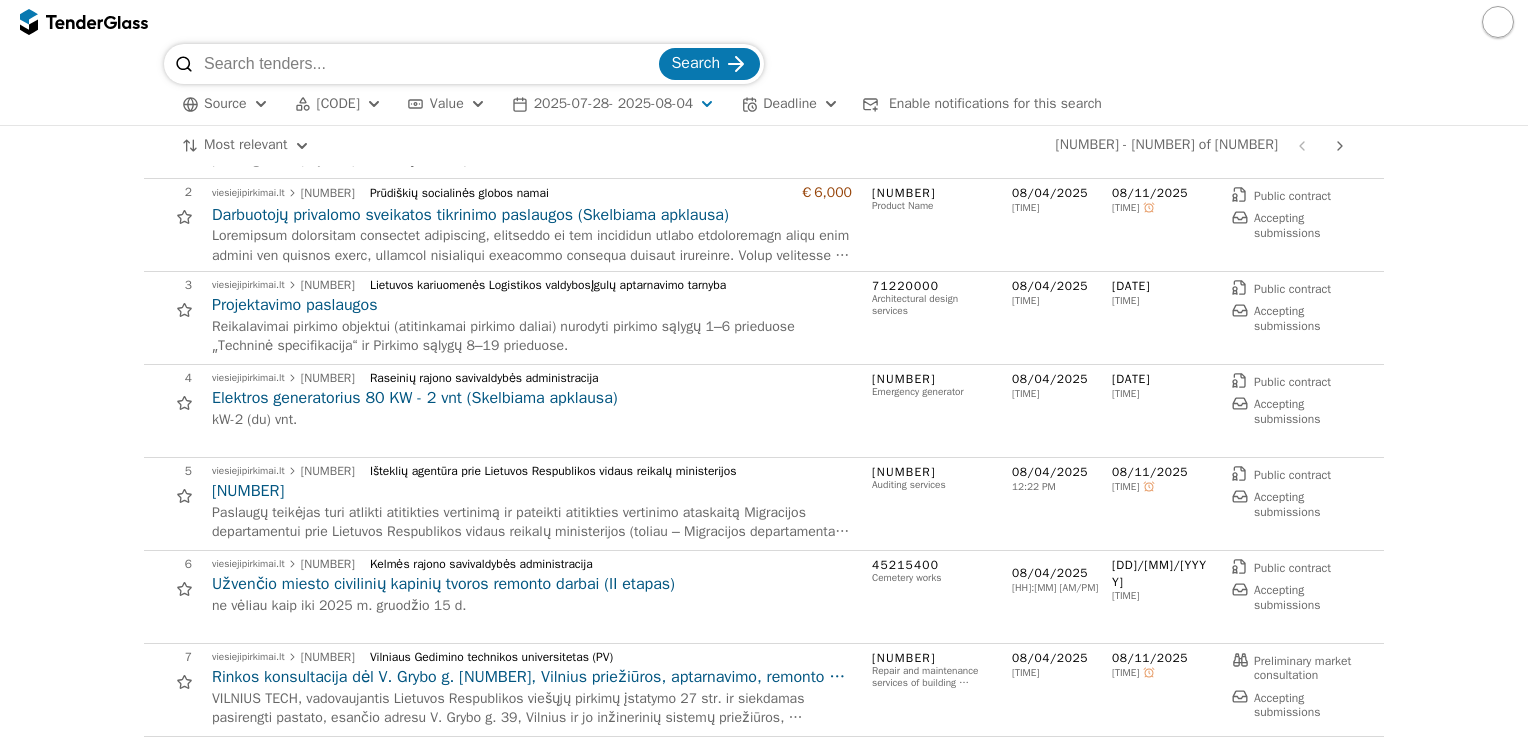 click on "1 viesiejipirkimai.lt [NUMBER] ISM Vadybos ir ekonomikos universitetas UAB (PV) Darbuotojų savanoriškojo sveikatos draudimo paslaugų pirkimas (skelbiama aplausa) Ne daugiau kaip 135 (vieno šimto trisdešimt penkių) darbuotojų savanoriškojo sveikatos draudimo paslaugos 12 (dvylikos) mėnesių laikotarpiui. [DATE] [TIME] [DATE] [TIME] Public contract Accepting submissions 1 viesiejipirkimai.lt [NUMBER] ISM Vadybos ir ekonomikos universitetas UAB (PV) Darbuotojų savanoriškojo sveikatos draudimo paslaugų pirkimas (skelbiama aplausa) Ne daugiau kaip 135 (vieno šimto trisdešimt penkių) darbuotojų savanoriškojo sveikatos draudimo paslaugos 12 (dvylikos) mėnesių laikotarpiui. [DATE] Public contract Accepting submissions [DATE] 2 viesiejipirkimai.lt [NUMBER] Prūdiškių socialinės globos namai €6,000 Darbuotojų privalomo sveikatos tikrinimo paslaugos (Skelbiama apklausa) 85100000 Health services [DATE] [TIME] [DATE] [TIME]" at bounding box center [764, 4736] 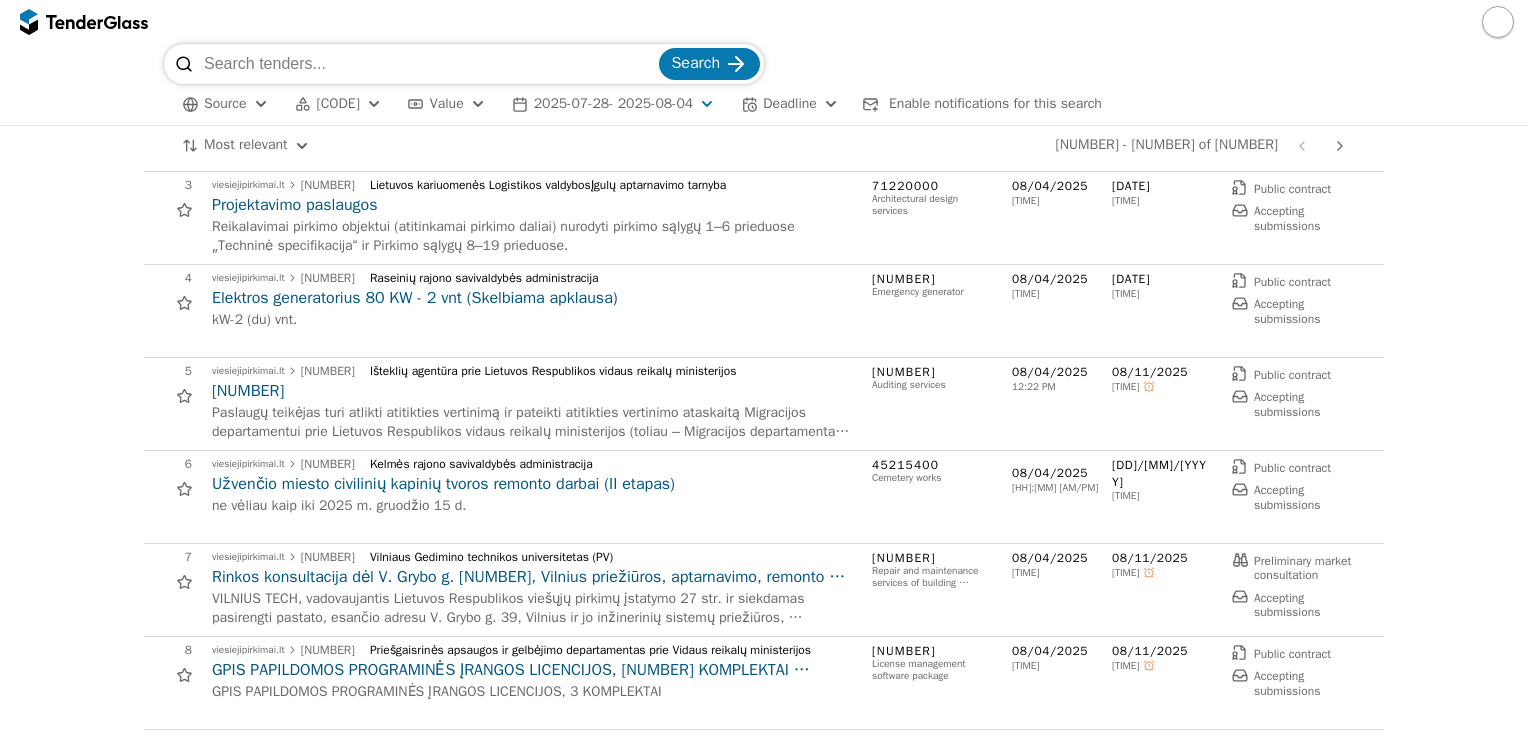 click on "1 viesiejipirkimai.lt [NUMBER] ISM Vadybos ir ekonomikos universitetas UAB (PV) Darbuotojų savanoriškojo sveikatos draudimo paslaugų pirkimas (skelbiama aplausa) Ne daugiau kaip 135 (vieno šimto trisdešimt penkių) darbuotojų savanoriškojo sveikatos draudimo paslaugos 12 (dvylikos) mėnesių laikotarpiui. [DATE] [TIME] [DATE] [TIME] Public contract Accepting submissions 1 viesiejipirkimai.lt [NUMBER] ISM Vadybos ir ekonomikos universitetas UAB (PV) Darbuotojų savanoriškojo sveikatos draudimo paslaugų pirkimas (skelbiama aplausa) Ne daugiau kaip 135 (vieno šimto trisdešimt penkių) darbuotojų savanoriškojo sveikatos draudimo paslaugos 12 (dvylikos) mėnesių laikotarpiui. [DATE] Public contract Accepting submissions [DATE] 2 viesiejipirkimai.lt [NUMBER] Prūdiškių socialinės globos namai €6,000 Darbuotojų privalomo sveikatos tikrinimo paslaugos (Skelbiama apklausa) 85100000 Health services [DATE] [TIME] [DATE] [TIME]" at bounding box center (764, 4636) 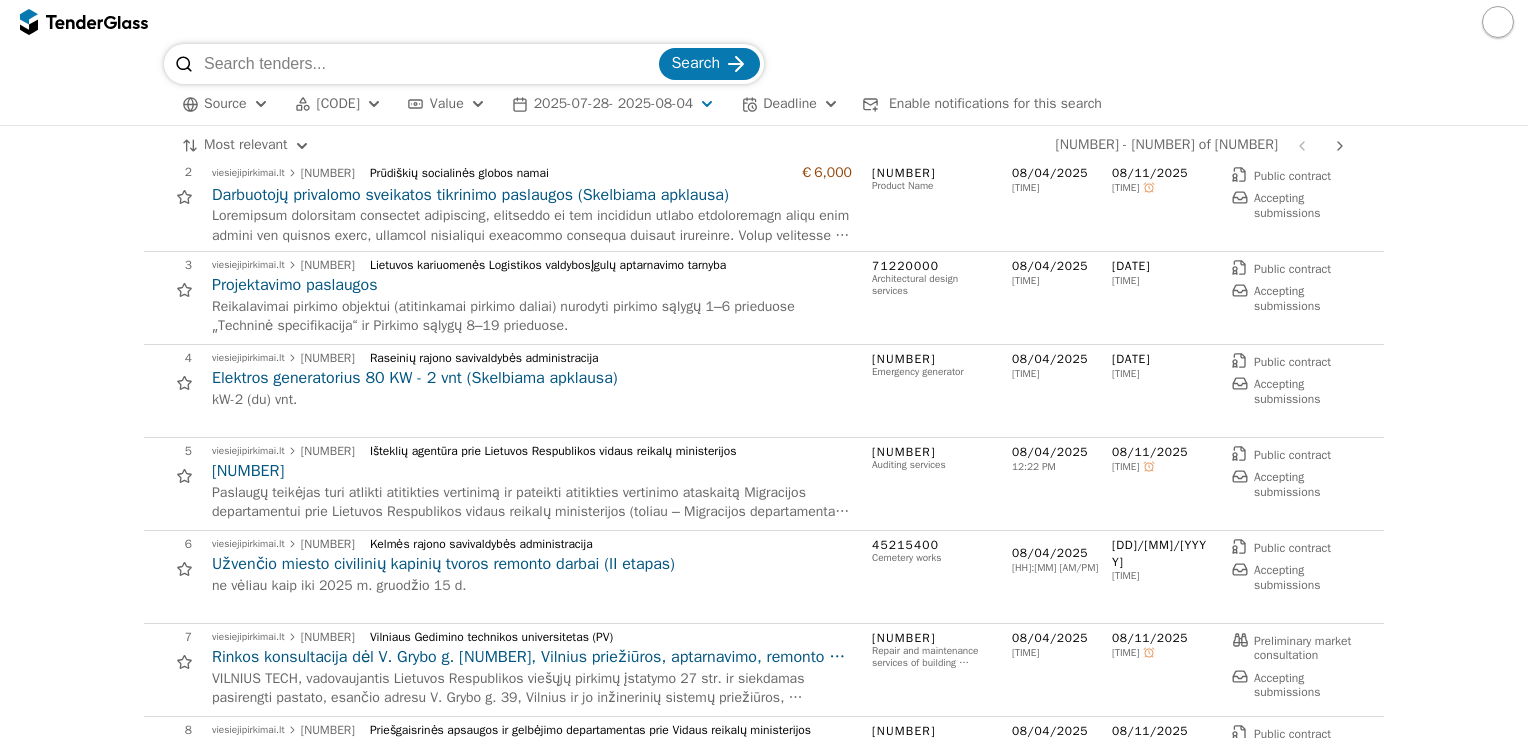 scroll, scrollTop: 100, scrollLeft: 0, axis: vertical 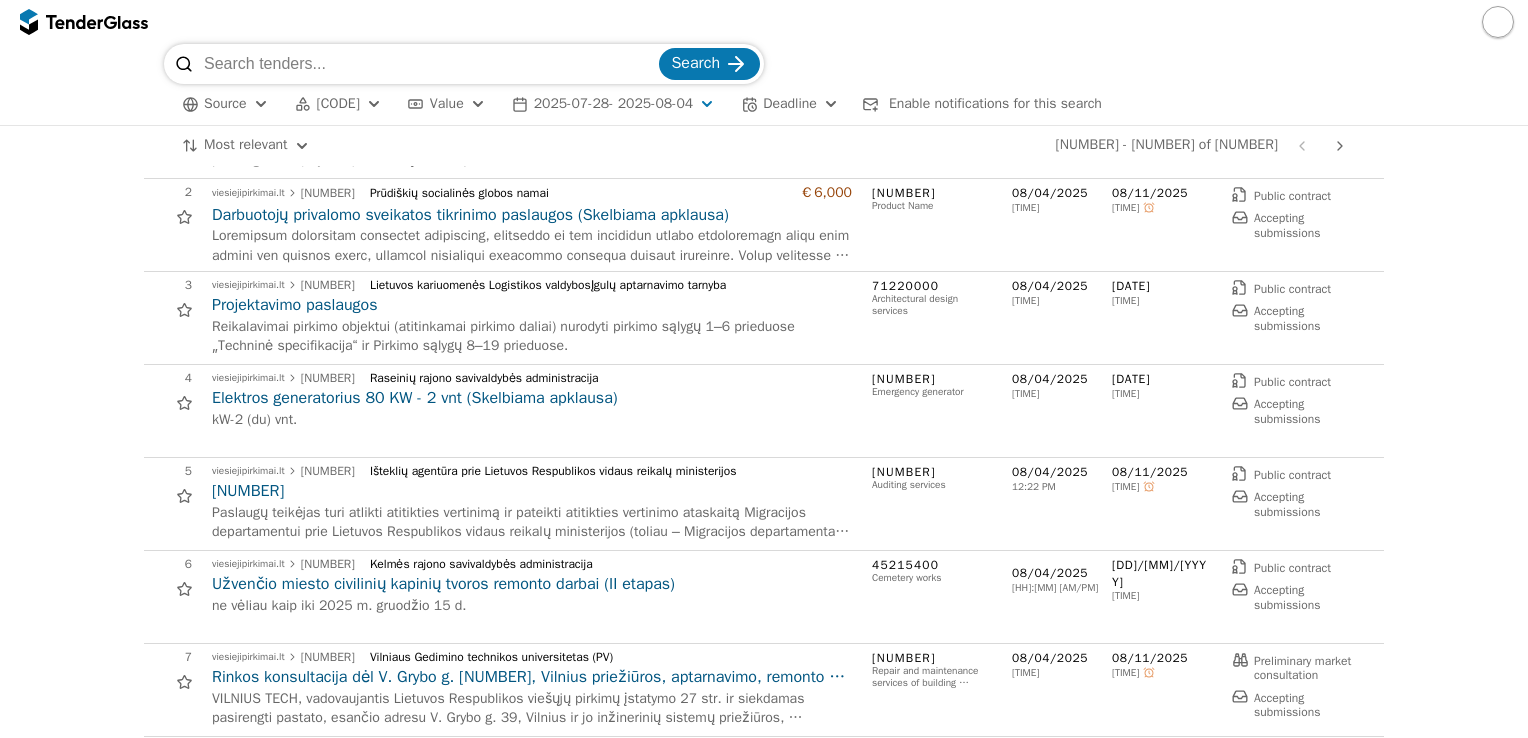 click on "1 viesiejipirkimai.lt [NUMBER] ISM Vadybos ir ekonomikos universitetas UAB (PV) Darbuotojų savanoriškojo sveikatos draudimo paslaugų pirkimas (skelbiama aplausa) Ne daugiau kaip 135 (vieno šimto trisdešimt penkių) darbuotojų savanoriškojo sveikatos draudimo paslaugos 12 (dvylikos) mėnesių laikotarpiui. [DATE] [TIME] [DATE] [TIME] Public contract Accepting submissions 1 viesiejipirkimai.lt [NUMBER] ISM Vadybos ir ekonomikos universitetas UAB (PV) Darbuotojų savanoriškojo sveikatos draudimo paslaugų pirkimas (skelbiama aplausa) Ne daugiau kaip 135 (vieno šimto trisdešimt penkių) darbuotojų savanoriškojo sveikatos draudimo paslaugos 12 (dvylikos) mėnesių laikotarpiui. [DATE] Public contract Accepting submissions [DATE] 2 viesiejipirkimai.lt [NUMBER] Prūdiškių socialinės globos namai €6,000 Darbuotojų privalomo sveikatos tikrinimo paslaugos (Skelbiama apklausa) 85100000 Health services [DATE] [TIME] [DATE] [TIME]" at bounding box center [764, 4736] 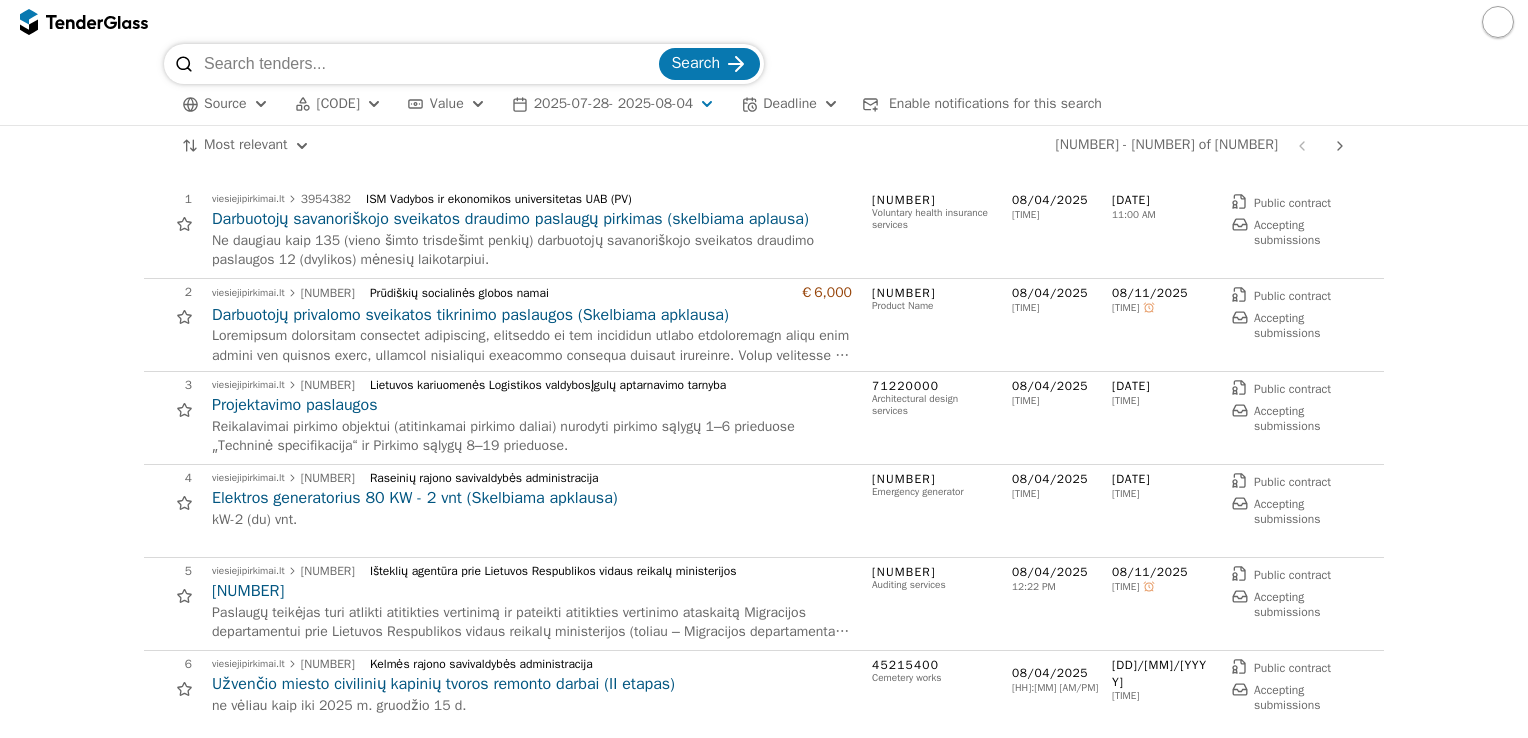 click on "1 viesiejipirkimai.lt [NUMBER] ISM Vadybos ir ekonomikos universitetas UAB (PV) Darbuotojų savanoriškojo sveikatos draudimo paslaugų pirkimas (skelbiama aplausa) Ne daugiau kaip 135 (vieno šimto trisdešimt penkių) darbuotojų savanoriškojo sveikatos draudimo paslaugos 12 (dvylikos) mėnesių laikotarpiui. [DATE] [TIME] [DATE] [TIME] Public contract Accepting submissions 1 viesiejipirkimai.lt [NUMBER] ISM Vadybos ir ekonomikos universitetas UAB (PV) Darbuotojų savanoriškojo sveikatos draudimo paslaugų pirkimas (skelbiama aplausa) Ne daugiau kaip 135 (vieno šimto trisdešimt penkių) darbuotojų savanoriškojo sveikatos draudimo paslaugos 12 (dvylikos) mėnesių laikotarpiui. [DATE] Public contract Accepting submissions [DATE] 2 viesiejipirkimai.lt [NUMBER] Prūdiškių socialinės globos namai €6,000 Darbuotojų privalomo sveikatos tikrinimo paslaugos (Skelbiama apklausa) 85100000 Health services [DATE] [TIME] [DATE] [TIME]" at bounding box center (764, 4836) 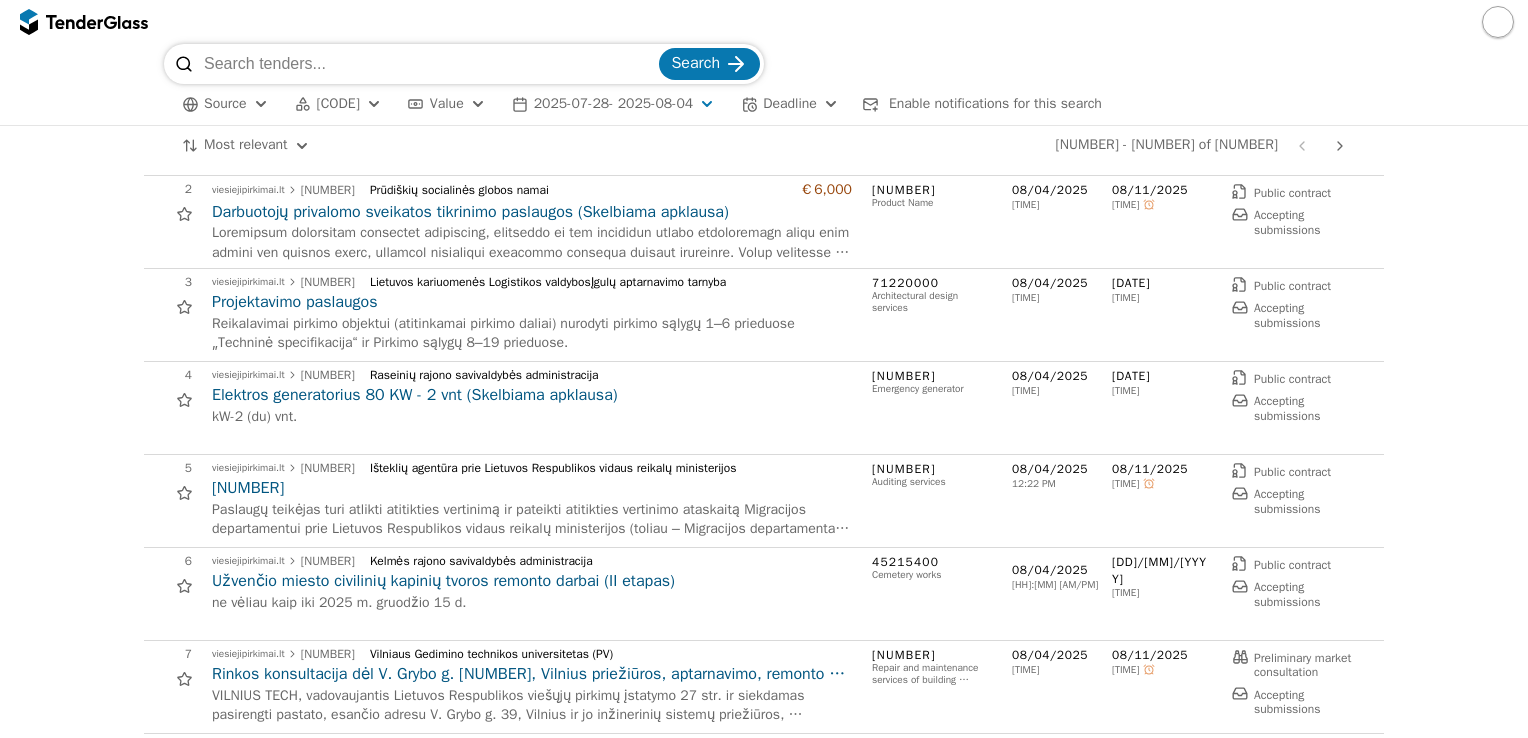 scroll, scrollTop: 0, scrollLeft: 0, axis: both 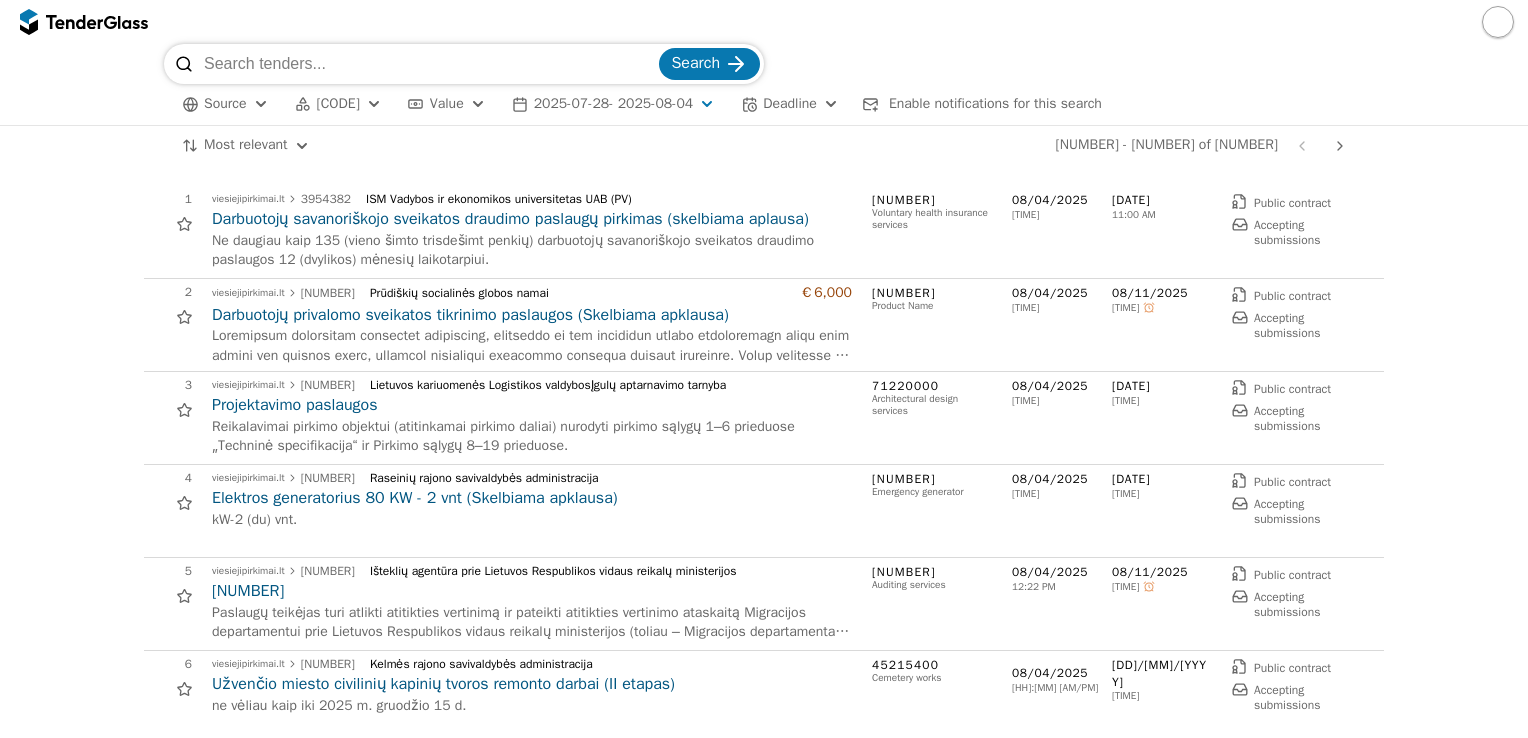 click on "1 viesiejipirkimai.lt [NUMBER] ISM Vadybos ir ekonomikos universitetas UAB (PV) Darbuotojų savanoriškojo sveikatos draudimo paslaugų pirkimas (skelbiama aplausa) Ne daugiau kaip 135 (vieno šimto trisdešimt penkių) darbuotojų savanoriškojo sveikatos draudimo paslaugos 12 (dvylikos) mėnesių laikotarpiui. [DATE] [TIME] [DATE] [TIME] Public contract Accepting submissions 1 viesiejipirkimai.lt [NUMBER] ISM Vadybos ir ekonomikos universitetas UAB (PV) Darbuotojų savanoriškojo sveikatos draudimo paslaugų pirkimas (skelbiama aplausa) Ne daugiau kaip 135 (vieno šimto trisdešimt penkių) darbuotojų savanoriškojo sveikatos draudimo paslaugos 12 (dvylikos) mėnesių laikotarpiui. [DATE] Public contract Accepting submissions [DATE] 2 viesiejipirkimai.lt [NUMBER] Prūdiškių socialinės globos namai €6,000 Darbuotojų privalomo sveikatos tikrinimo paslaugos (Skelbiama apklausa) 85100000 Health services [DATE] [TIME] [DATE] [TIME]" at bounding box center [764, 4836] 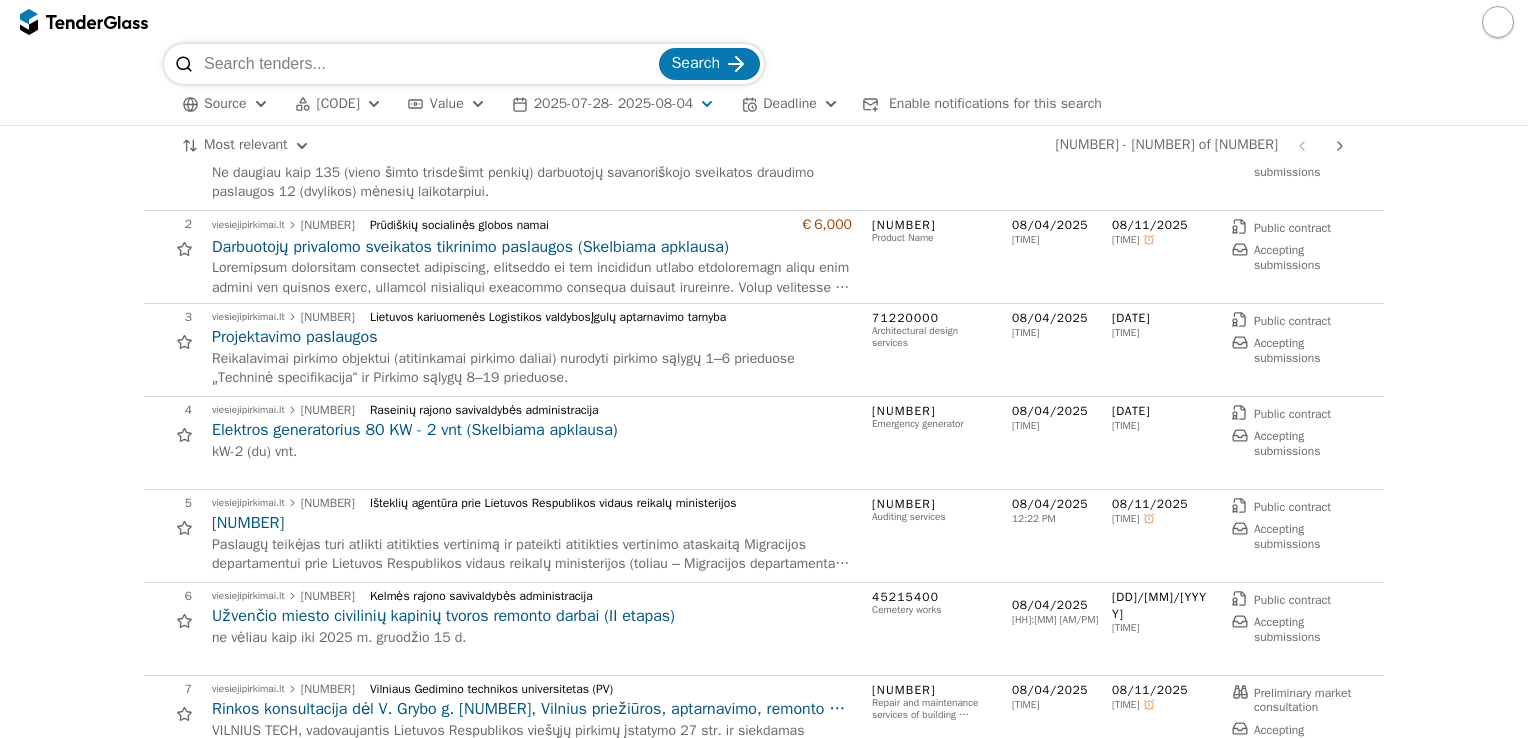 scroll, scrollTop: 100, scrollLeft: 0, axis: vertical 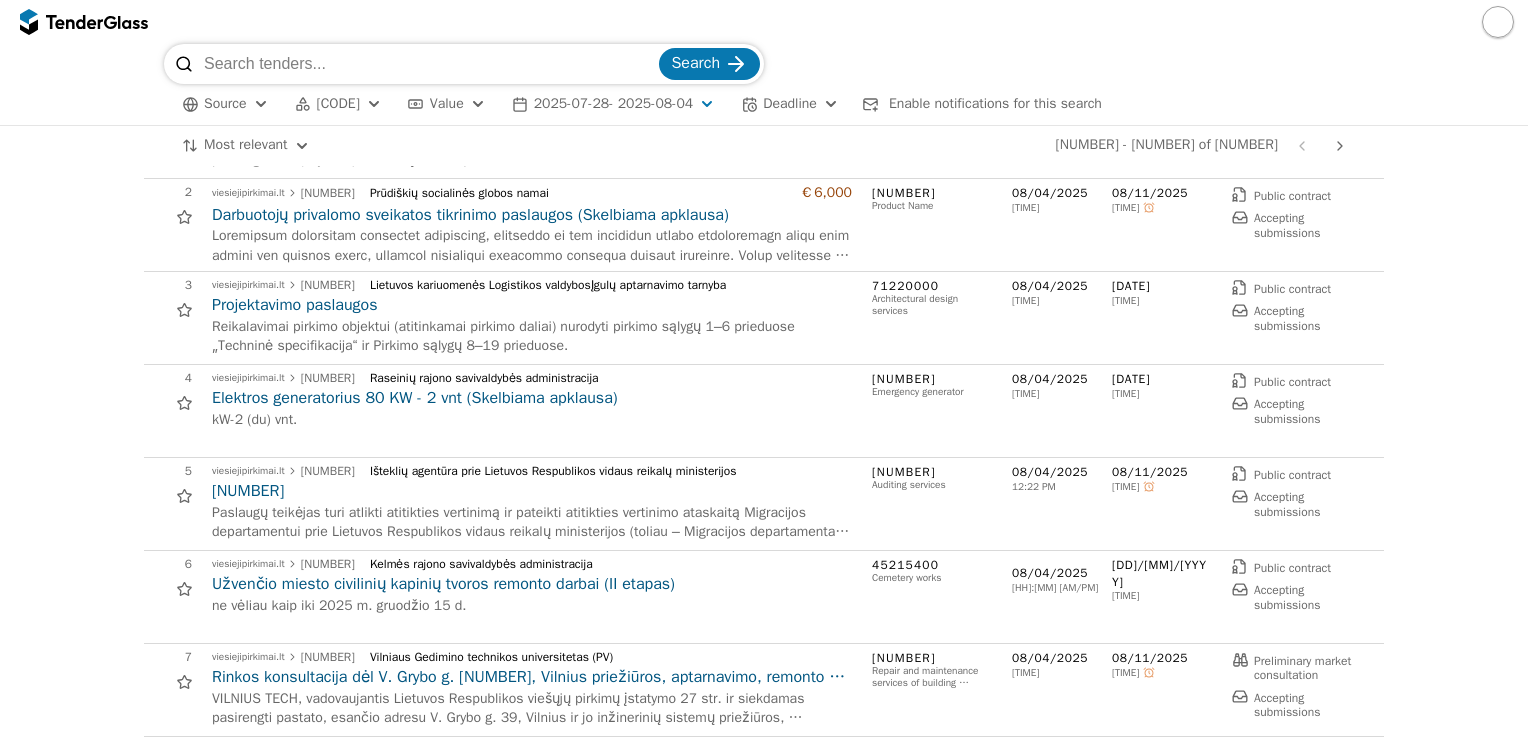 click on "1 viesiejipirkimai.lt [NUMBER] ISM Vadybos ir ekonomikos universitetas UAB (PV) Darbuotojų savanoriškojo sveikatos draudimo paslaugų pirkimas (skelbiama aplausa) Ne daugiau kaip 135 (vieno šimto trisdešimt penkių) darbuotojų savanoriškojo sveikatos draudimo paslaugos 12 (dvylikos) mėnesių laikotarpiui. [DATE] [TIME] [DATE] [TIME] Public contract Accepting submissions 1 viesiejipirkimai.lt [NUMBER] ISM Vadybos ir ekonomikos universitetas UAB (PV) Darbuotojų savanoriškojo sveikatos draudimo paslaugų pirkimas (skelbiama aplausa) Ne daugiau kaip 135 (vieno šimto trisdešimt penkių) darbuotojų savanoriškojo sveikatos draudimo paslaugos 12 (dvylikos) mėnesių laikotarpiui. [DATE] Public contract Accepting submissions [DATE] 2 viesiejipirkimai.lt [NUMBER] Prūdiškių socialinės globos namai €6,000 Darbuotojų privalomo sveikatos tikrinimo paslaugos (Skelbiama apklausa) 85100000 Health services [DATE] [TIME] [DATE] [TIME]" at bounding box center (764, 4736) 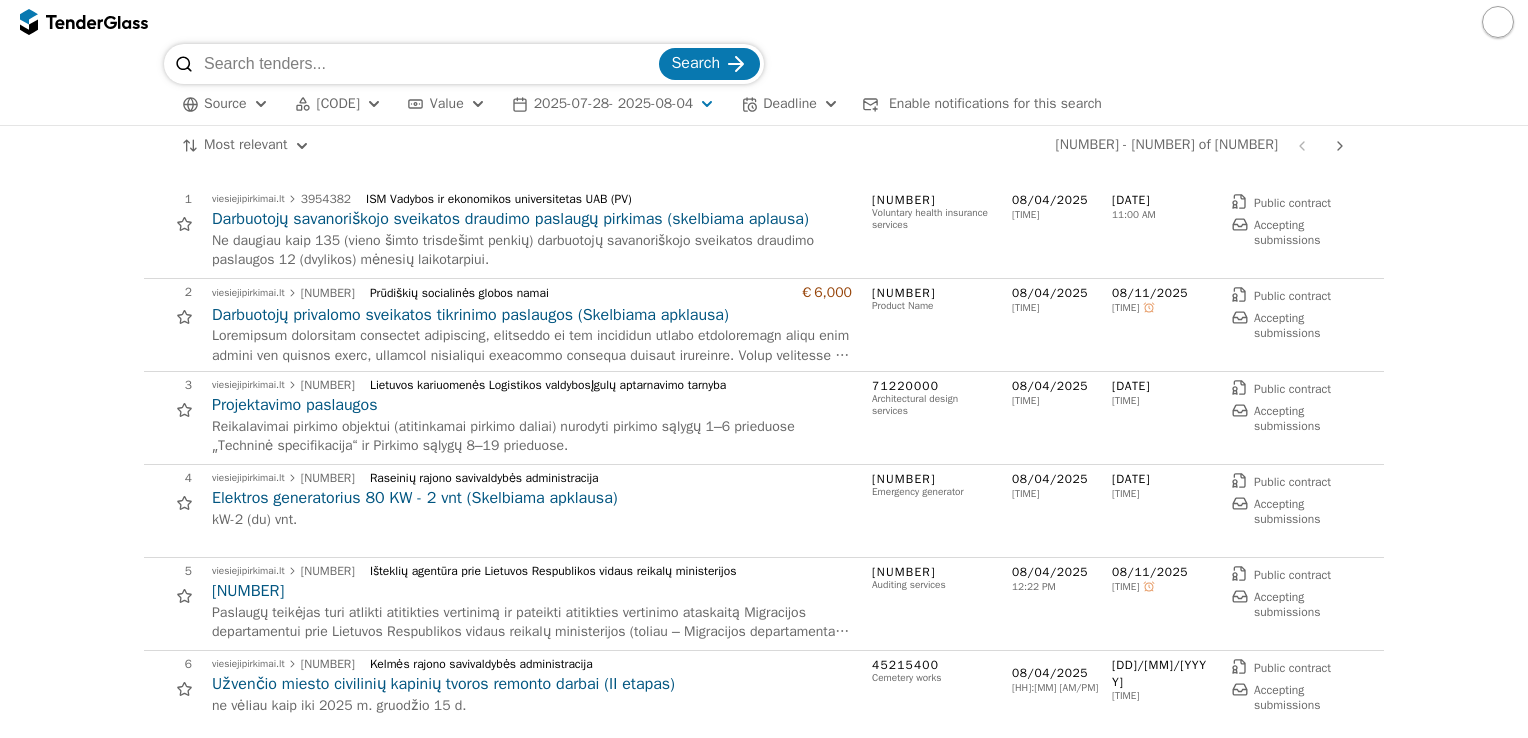 click on "1 viesiejipirkimai.lt [NUMBER] ISM Vadybos ir ekonomikos universitetas UAB (PV) Darbuotojų savanoriškojo sveikatos draudimo paslaugų pirkimas (skelbiama aplausa) Ne daugiau kaip 135 (vieno šimto trisdešimt penkių) darbuotojų savanoriškojo sveikatos draudimo paslaugos 12 (dvylikos) mėnesių laikotarpiui. [DATE] [TIME] [DATE] [TIME] Public contract Accepting submissions 1 viesiejipirkimai.lt [NUMBER] ISM Vadybos ir ekonomikos universitetas UAB (PV) Darbuotojų savanoriškojo sveikatos draudimo paslaugų pirkimas (skelbiama aplausa) Ne daugiau kaip 135 (vieno šimto trisdešimt penkių) darbuotojų savanoriškojo sveikatos draudimo paslaugos 12 (dvylikos) mėnesių laikotarpiui. [DATE] Public contract Accepting submissions [DATE] 2 viesiejipirkimai.lt [NUMBER] Prūdiškių socialinės globos namai €6,000 Darbuotojų privalomo sveikatos tikrinimo paslaugos (Skelbiama apklausa) 85100000 Health services [DATE] [TIME] [DATE] [TIME]" at bounding box center (764, 4836) 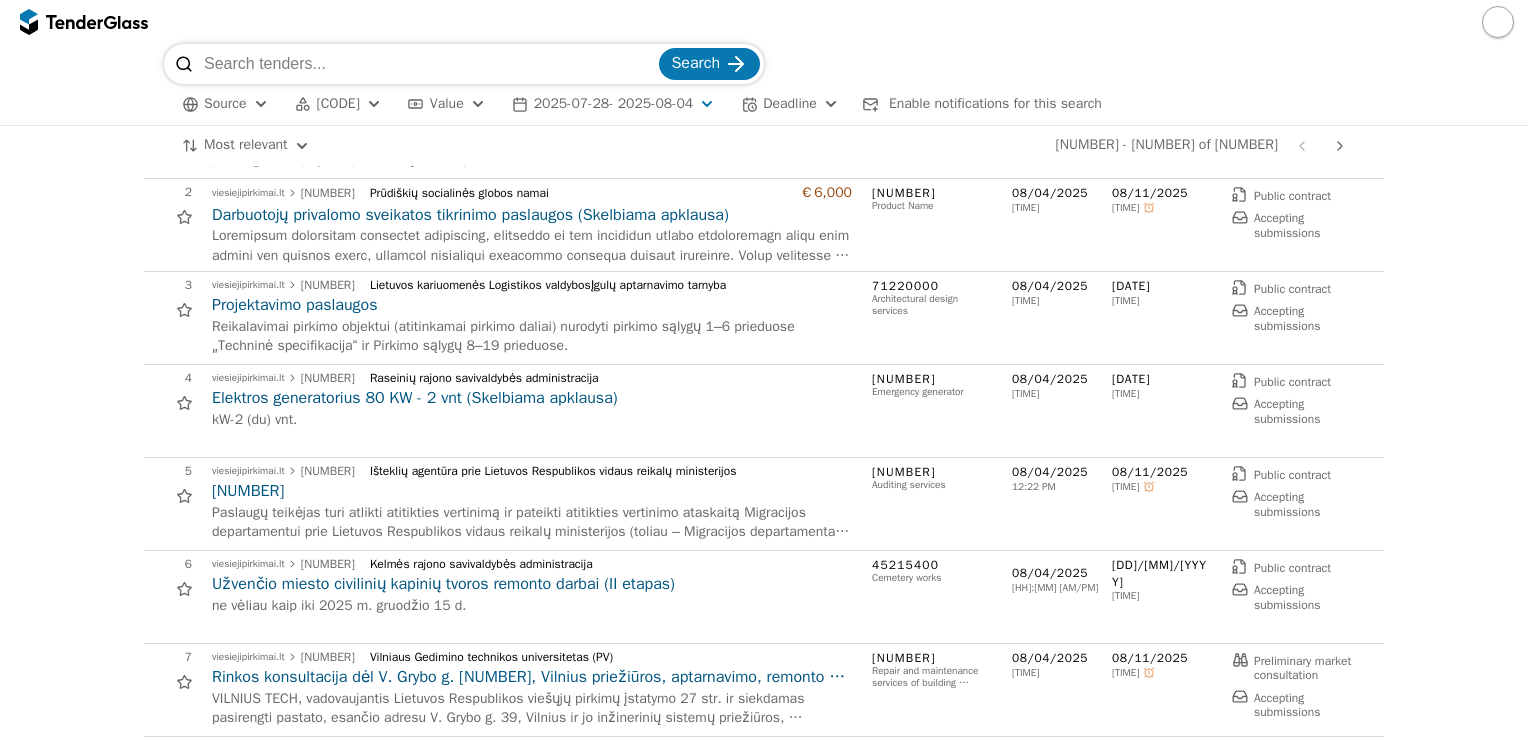 click on "1 viesiejipirkimai.lt [NUMBER] ISM Vadybos ir ekonomikos universitetas UAB (PV) Darbuotojų savanoriškojo sveikatos draudimo paslaugų pirkimas (skelbiama aplausa) Ne daugiau kaip 135 (vieno šimto trisdešimt penkių) darbuotojų savanoriškojo sveikatos draudimo paslaugos 12 (dvylikos) mėnesių laikotarpiui. [DATE] [TIME] [DATE] [TIME] Public contract Accepting submissions 1 viesiejipirkimai.lt [NUMBER] ISM Vadybos ir ekonomikos universitetas UAB (PV) Darbuotojų savanoriškojo sveikatos draudimo paslaugų pirkimas (skelbiama aplausa) Ne daugiau kaip 135 (vieno šimto trisdešimt penkių) darbuotojų savanoriškojo sveikatos draudimo paslaugos 12 (dvylikos) mėnesių laikotarpiui. [DATE] Public contract Accepting submissions [DATE] 2 viesiejipirkimai.lt [NUMBER] Prūdiškių socialinės globos namai €6,000 Darbuotojų privalomo sveikatos tikrinimo paslaugos (Skelbiama apklausa) 85100000 Health services [DATE] [TIME] [DATE] [TIME]" at bounding box center [764, 4736] 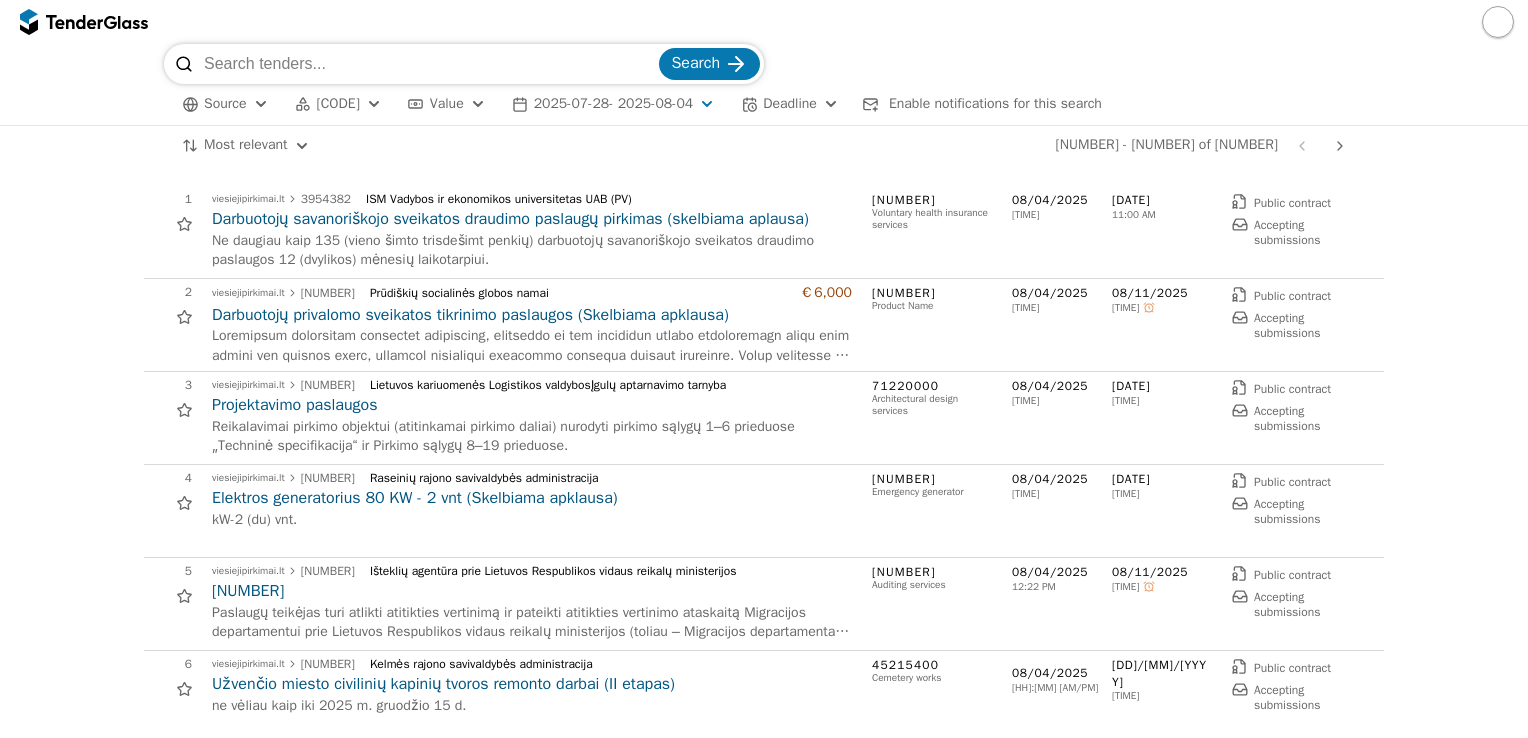 click on "1 viesiejipirkimai.lt [NUMBER] ISM Vadybos ir ekonomikos universitetas UAB (PV) Darbuotojų savanoriškojo sveikatos draudimo paslaugų pirkimas (skelbiama aplausa) Ne daugiau kaip 135 (vieno šimto trisdešimt penkių) darbuotojų savanoriškojo sveikatos draudimo paslaugos 12 (dvylikos) mėnesių laikotarpiui. [DATE] [TIME] [DATE] [TIME] Public contract Accepting submissions 1 viesiejipirkimai.lt [NUMBER] ISM Vadybos ir ekonomikos universitetas UAB (PV) Darbuotojų savanoriškojo sveikatos draudimo paslaugų pirkimas (skelbiama aplausa) Ne daugiau kaip 135 (vieno šimto trisdešimt penkių) darbuotojų savanoriškojo sveikatos draudimo paslaugos 12 (dvylikos) mėnesių laikotarpiui. [DATE] Public contract Accepting submissions [DATE] 2 viesiejipirkimai.lt [NUMBER] Prūdiškių socialinės globos namai €6,000 Darbuotojų privalomo sveikatos tikrinimo paslaugos (Skelbiama apklausa) 85100000 Health services [DATE] [TIME] [DATE] [TIME]" at bounding box center (764, 4836) 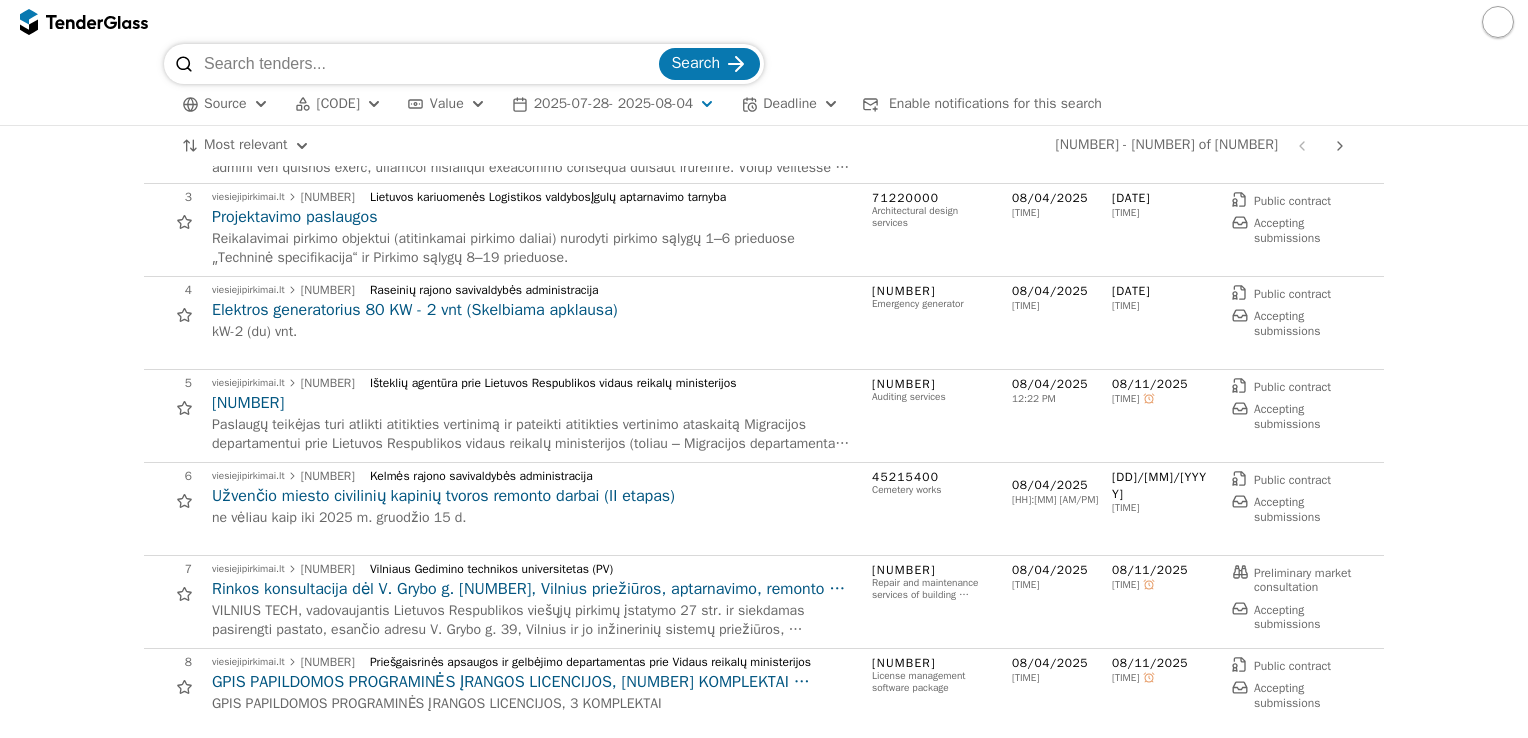 scroll, scrollTop: 200, scrollLeft: 0, axis: vertical 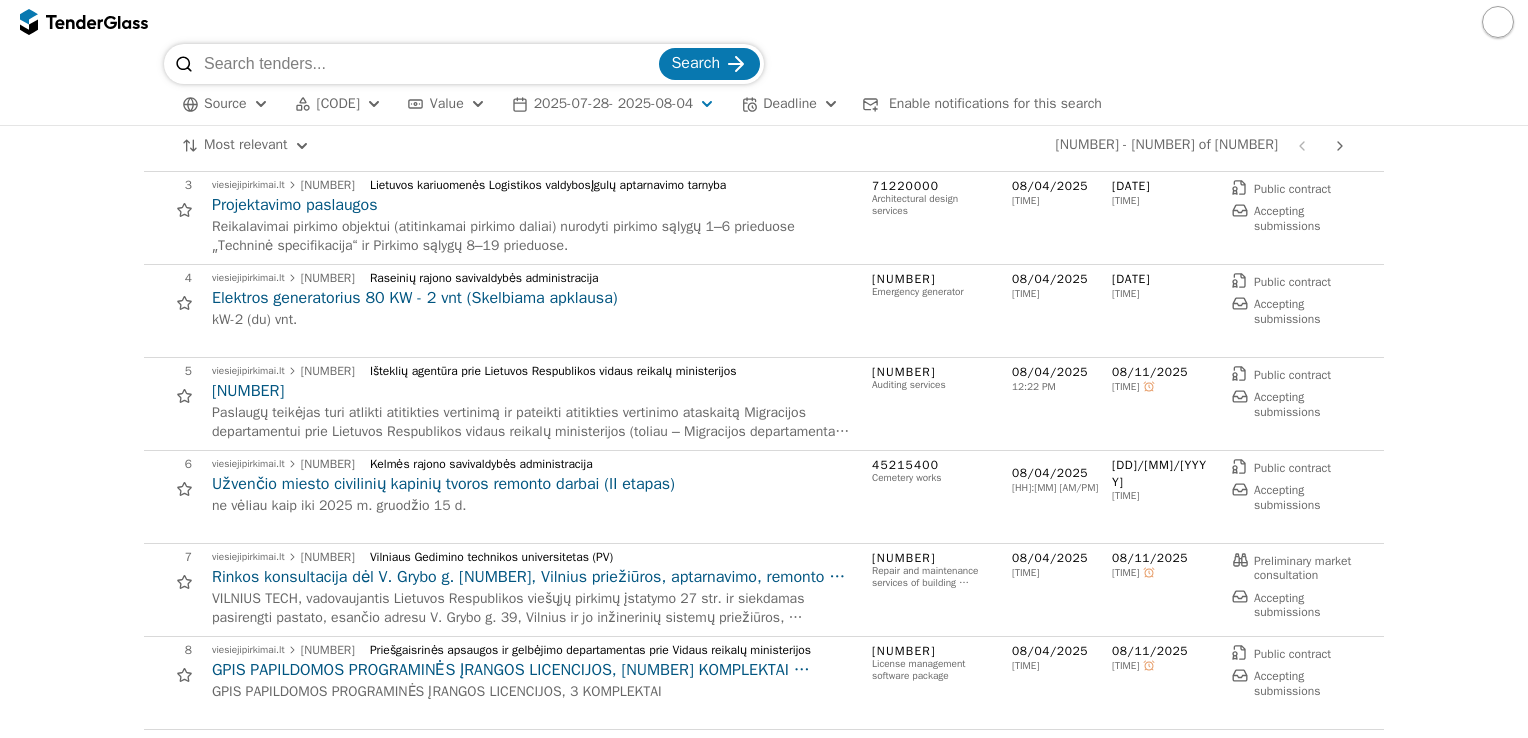 click on "1 viesiejipirkimai.lt [NUMBER] ISM Vadybos ir ekonomikos universitetas UAB (PV) Darbuotojų savanoriškojo sveikatos draudimo paslaugų pirkimas (skelbiama aplausa) Ne daugiau kaip 135 (vieno šimto trisdešimt penkių) darbuotojų savanoriškojo sveikatos draudimo paslaugos 12 (dvylikos) mėnesių laikotarpiui. [DATE] [TIME] [DATE] [TIME] Public contract Accepting submissions 1 viesiejipirkimai.lt [NUMBER] ISM Vadybos ir ekonomikos universitetas UAB (PV) Darbuotojų savanoriškojo sveikatos draudimo paslaugų pirkimas (skelbiama aplausa) Ne daugiau kaip 135 (vieno šimto trisdešimt penkių) darbuotojų savanoriškojo sveikatos draudimo paslaugos 12 (dvylikos) mėnesių laikotarpiui. [DATE] Public contract Accepting submissions [DATE] 2 viesiejipirkimai.lt [NUMBER] Prūdiškių socialinės globos namai €6,000 Darbuotojų privalomo sveikatos tikrinimo paslaugos (Skelbiama apklausa) 85100000 Health services [DATE] [TIME] [DATE] [TIME]" at bounding box center (764, 4636) 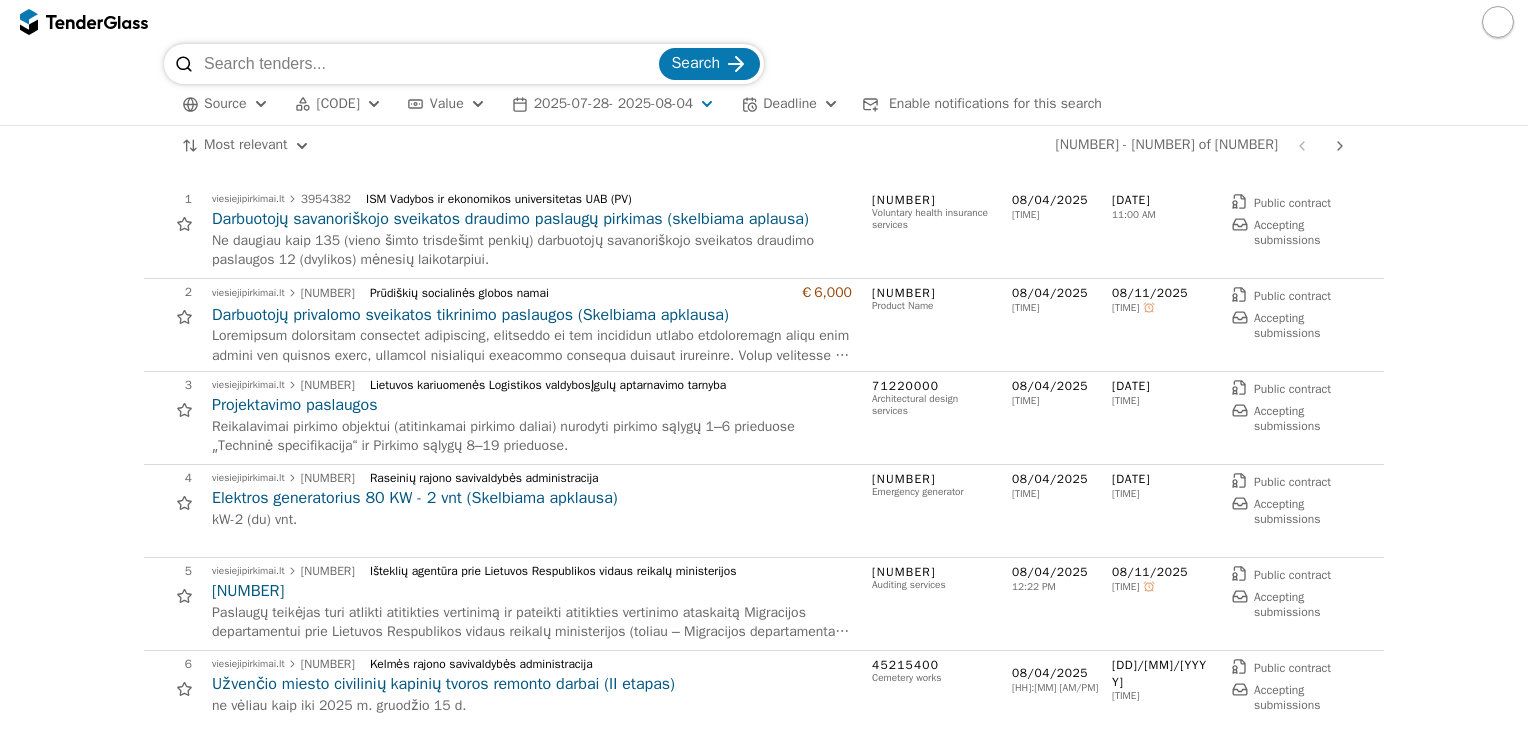 click on "1 viesiejipirkimai.lt [NUMBER] ISM Vadybos ir ekonomikos universitetas UAB (PV) Darbuotojų savanoriškojo sveikatos draudimo paslaugų pirkimas (skelbiama aplausa) Ne daugiau kaip 135 (vieno šimto trisdešimt penkių) darbuotojų savanoriškojo sveikatos draudimo paslaugos 12 (dvylikos) mėnesių laikotarpiui. [DATE] [TIME] [DATE] [TIME] Public contract Accepting submissions 1 viesiejipirkimai.lt [NUMBER] ISM Vadybos ir ekonomikos universitetas UAB (PV) Darbuotojų savanoriškojo sveikatos draudimo paslaugų pirkimas (skelbiama aplausa) Ne daugiau kaip 135 (vieno šimto trisdešimt penkių) darbuotojų savanoriškojo sveikatos draudimo paslaugos 12 (dvylikos) mėnesių laikotarpiui. [DATE] Public contract Accepting submissions [DATE] 2 viesiejipirkimai.lt [NUMBER] Prūdiškių socialinės globos namai €6,000 Darbuotojų privalomo sveikatos tikrinimo paslaugos (Skelbiama apklausa) 85100000 Health services [DATE] [TIME] [DATE] [TIME]" at bounding box center [764, 4836] 